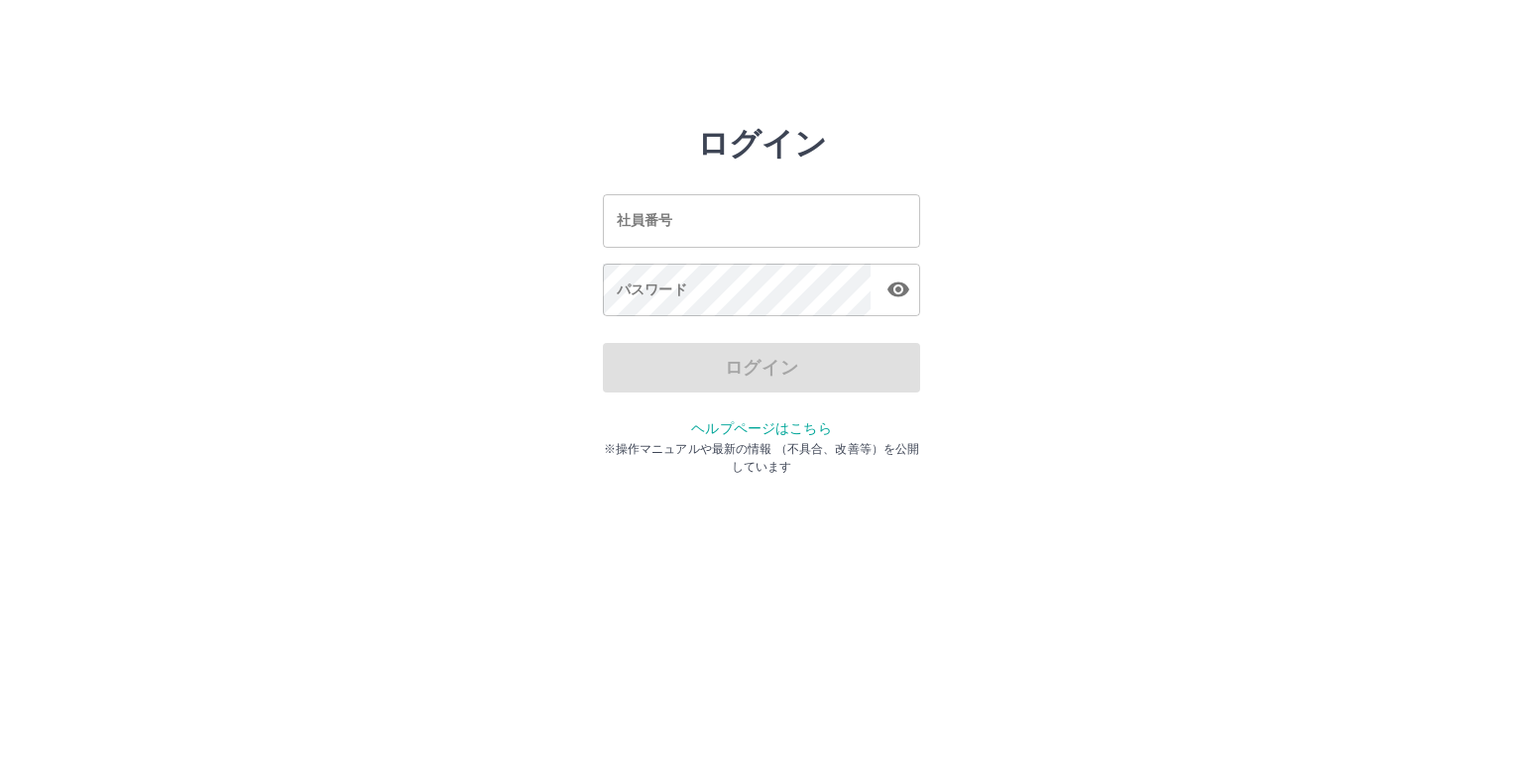 scroll, scrollTop: 0, scrollLeft: 0, axis: both 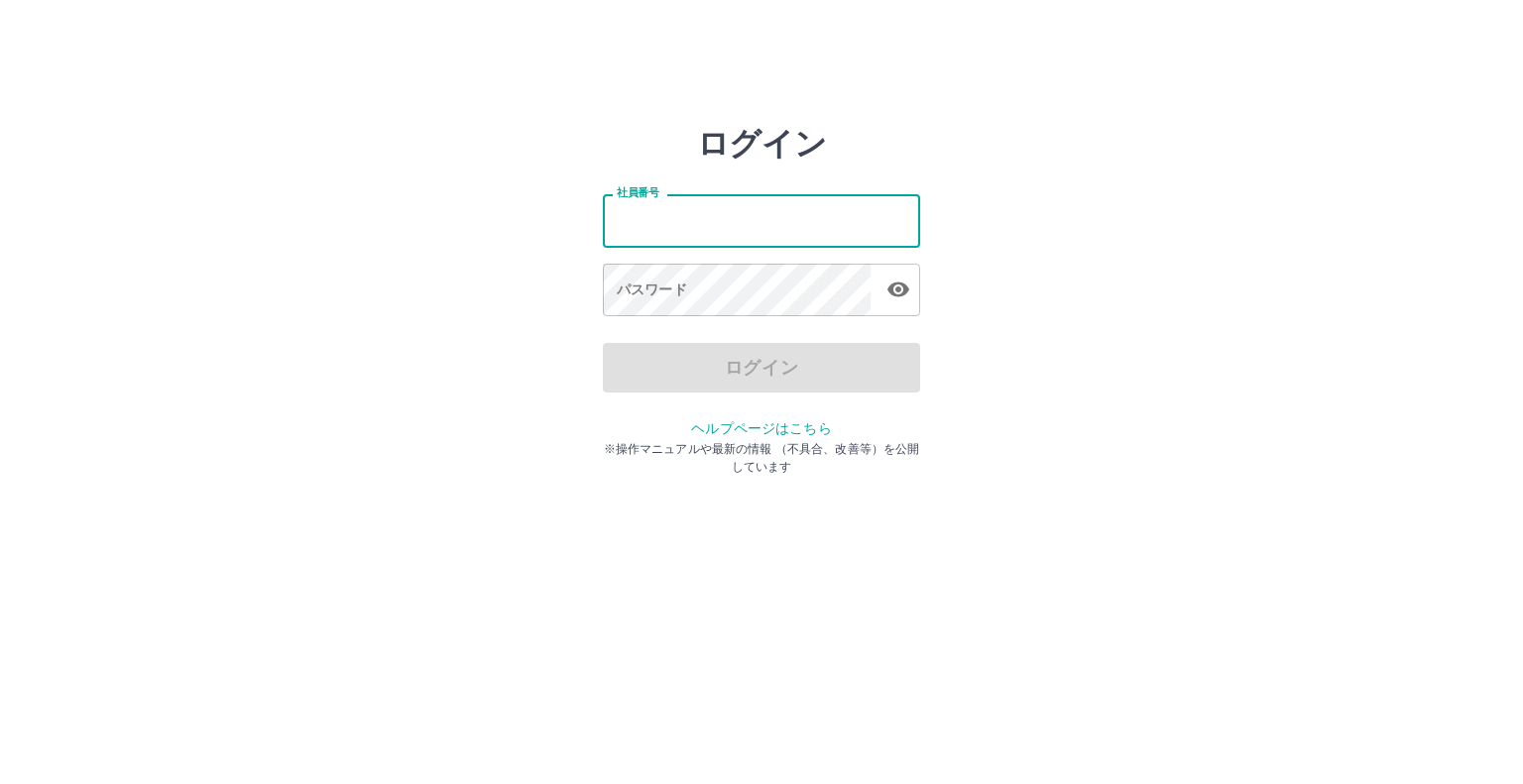 click on "社員番号" at bounding box center (762, 220) 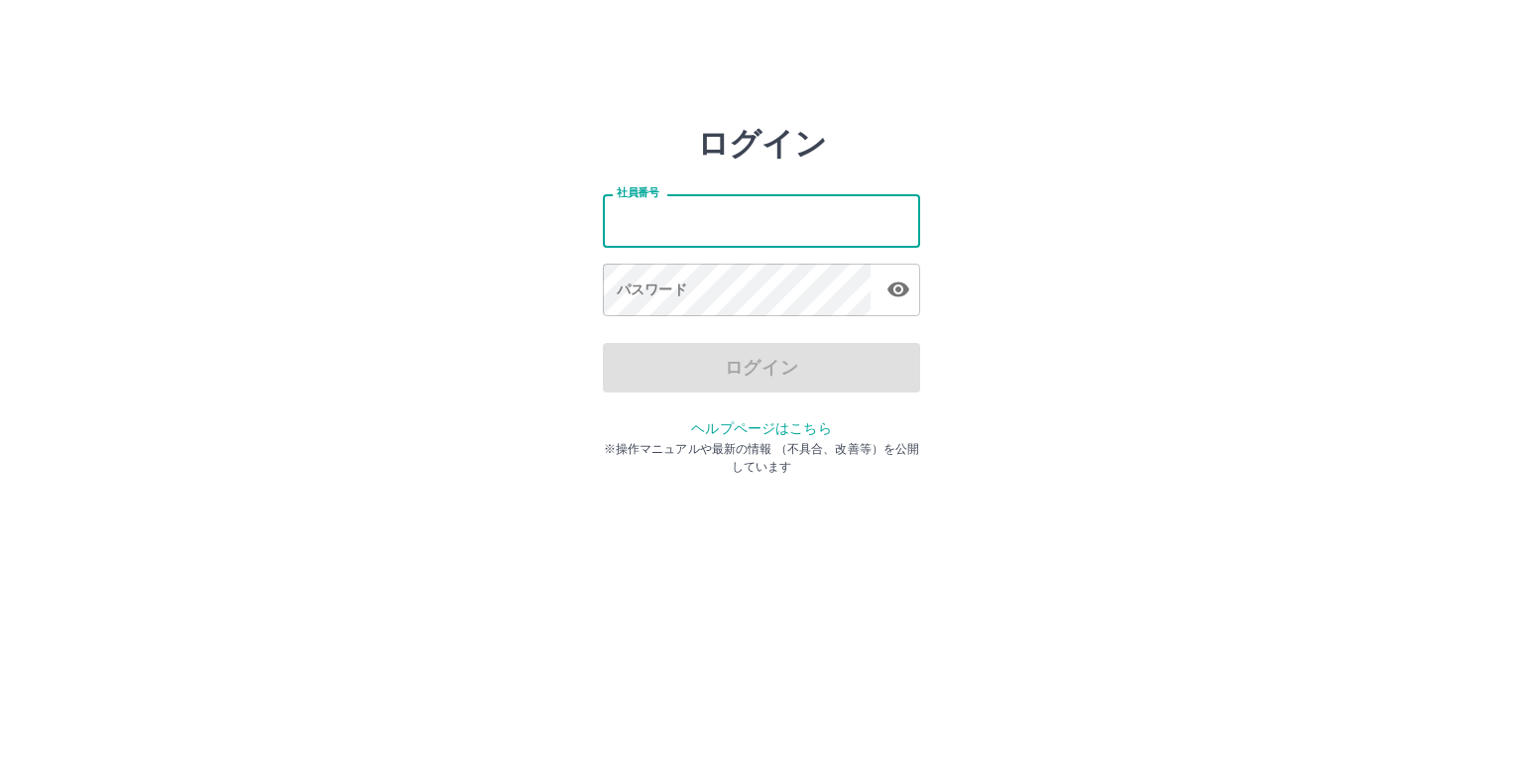 type on "*******" 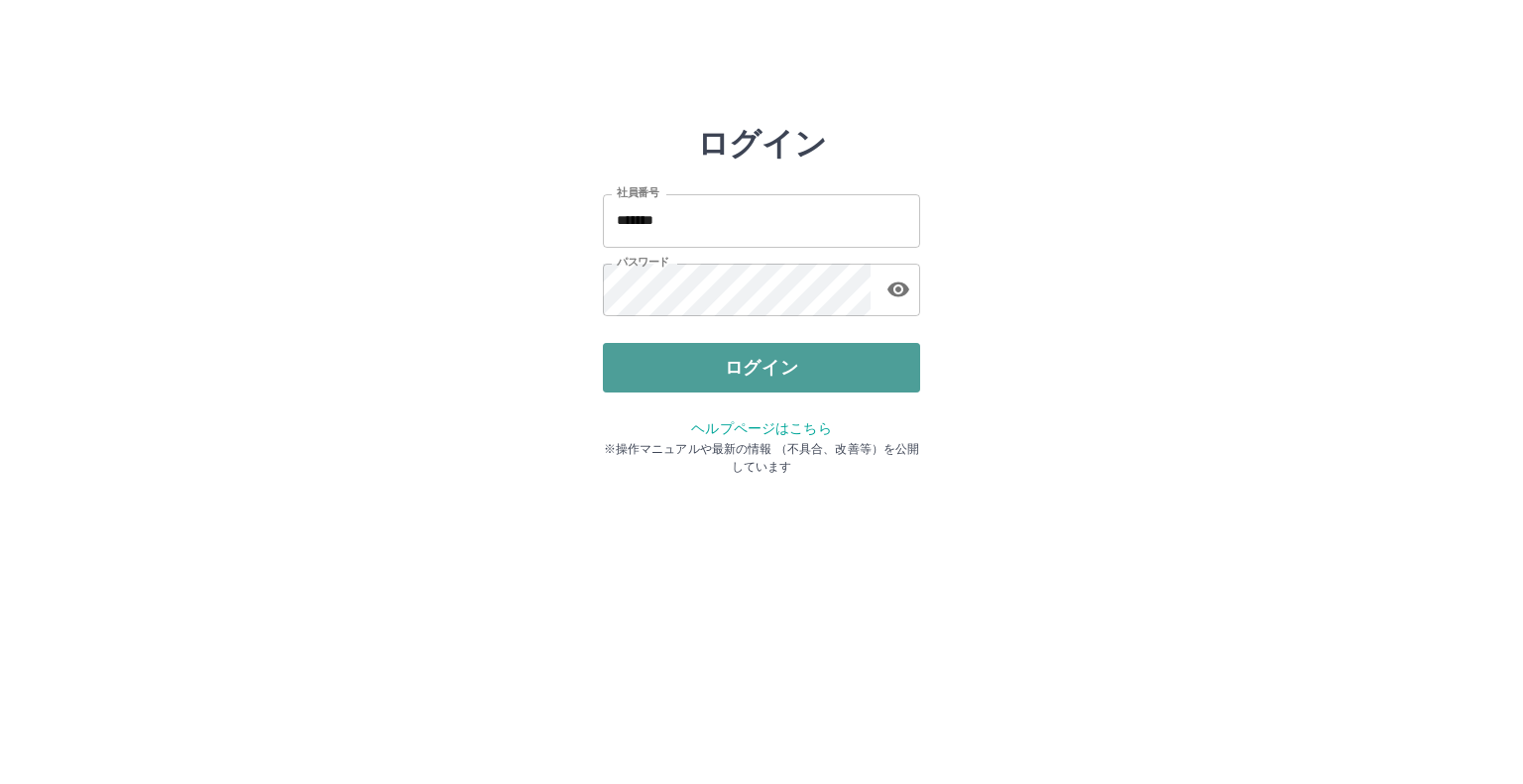 click on "ログイン" at bounding box center [762, 368] 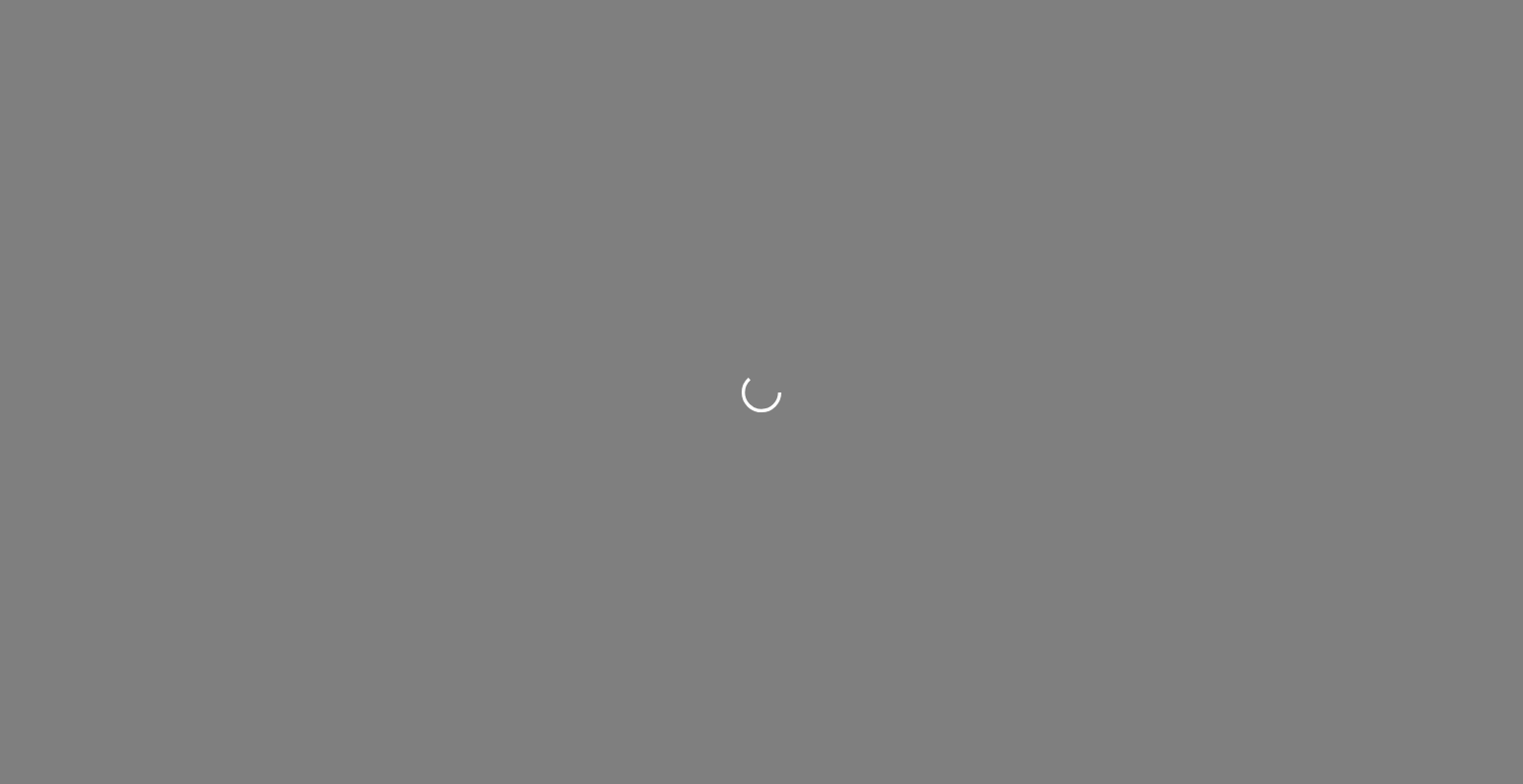 scroll, scrollTop: 0, scrollLeft: 0, axis: both 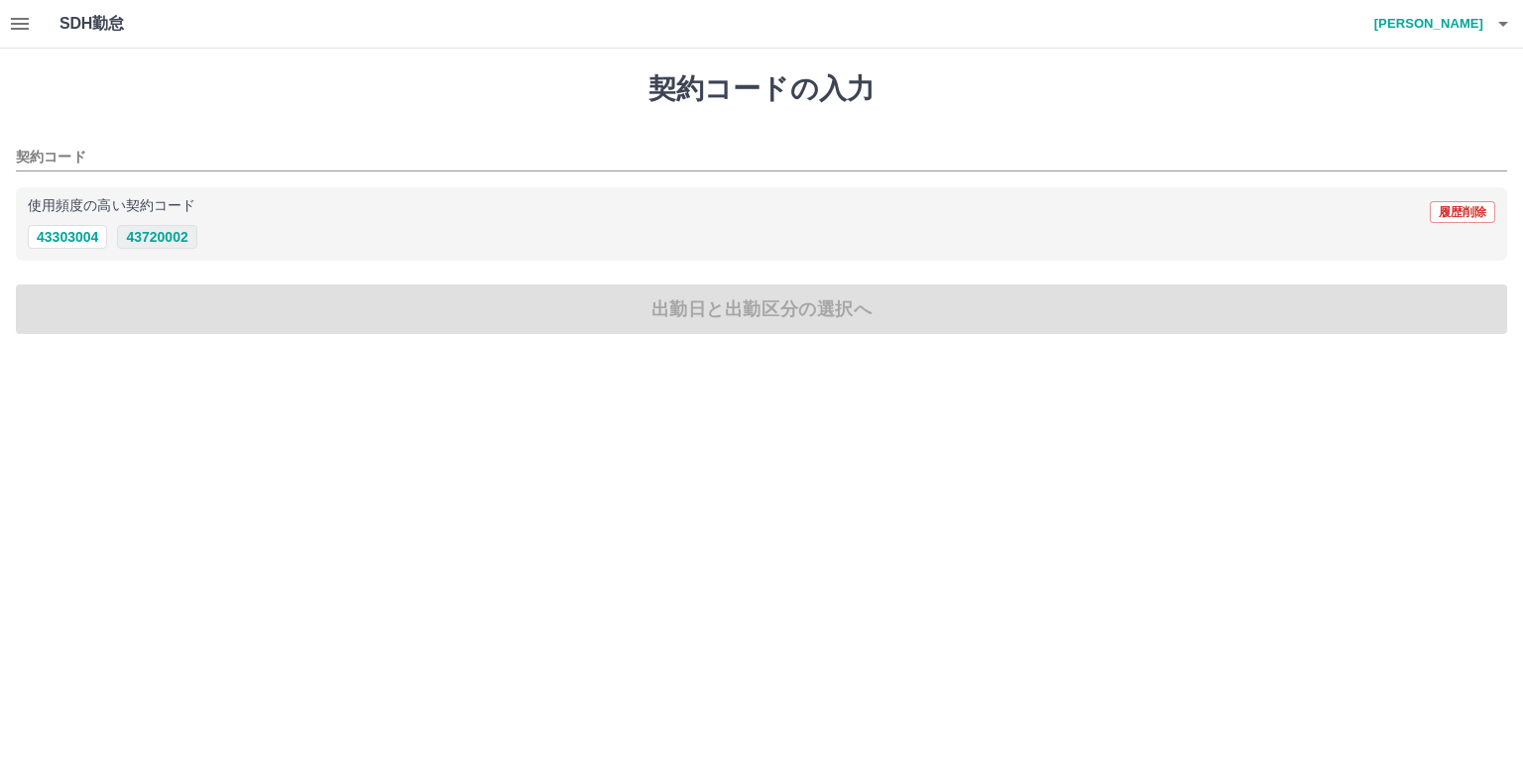click on "43720002" at bounding box center [157, 237] 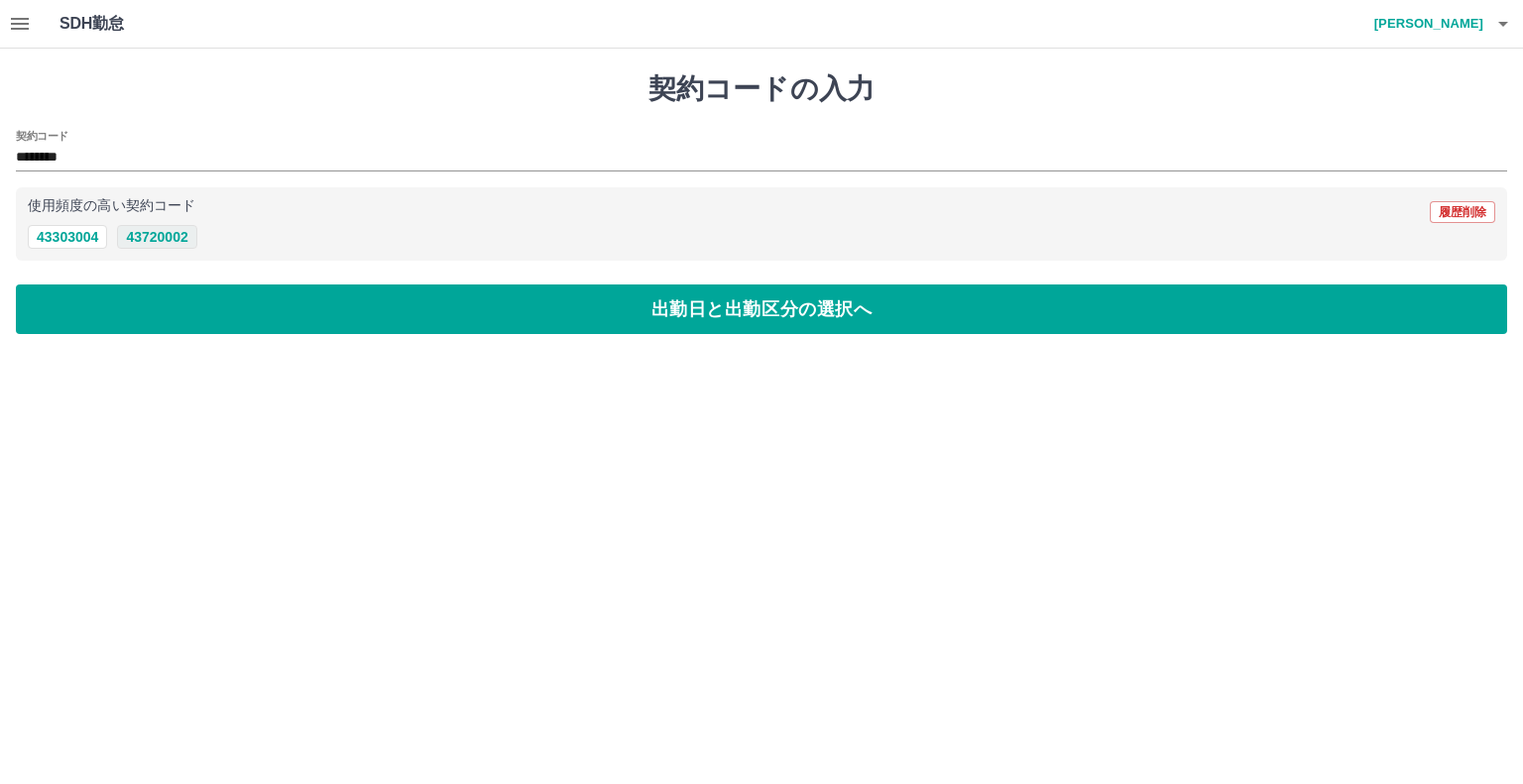 type on "********" 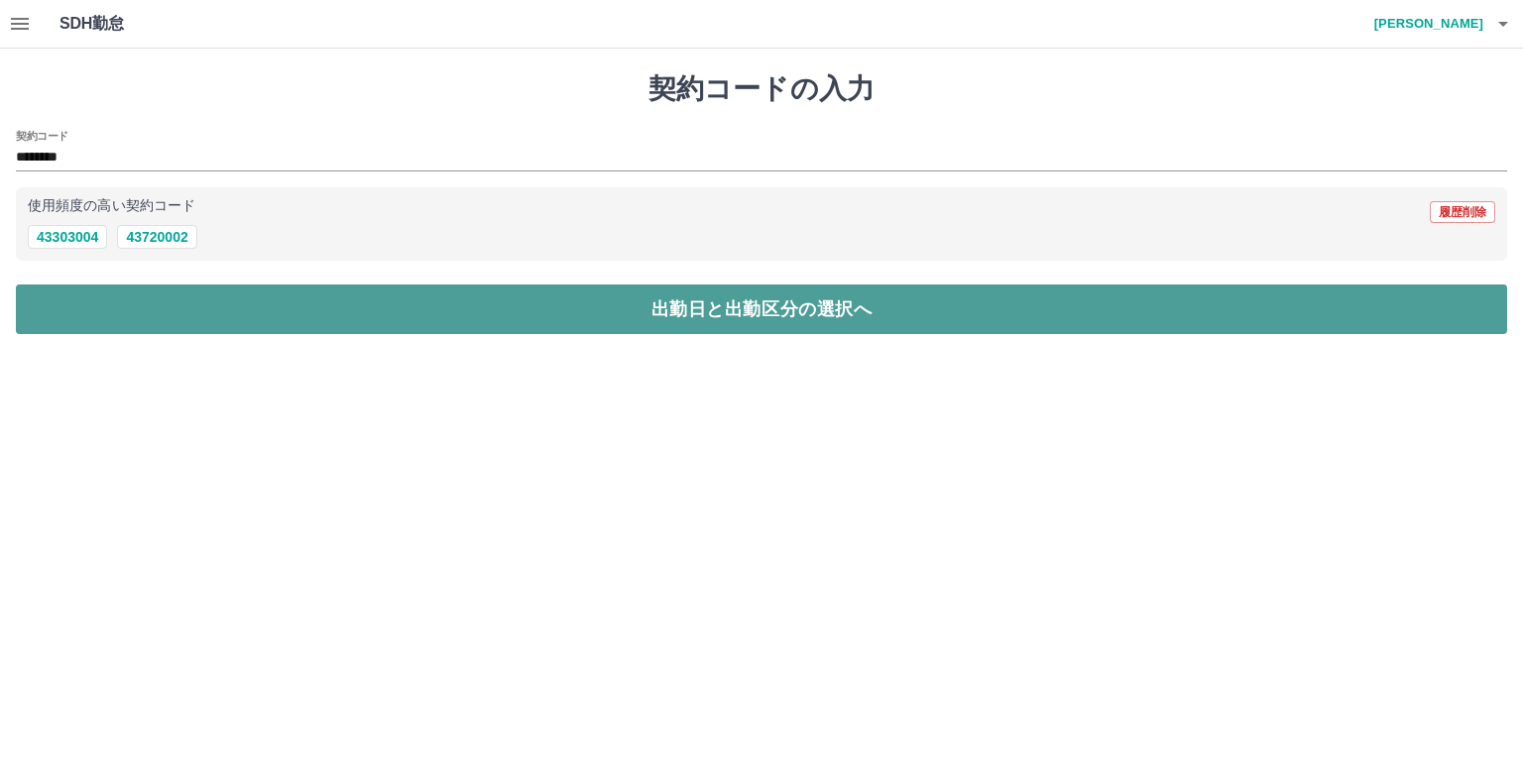 click on "出勤日と出勤区分の選択へ" at bounding box center [762, 309] 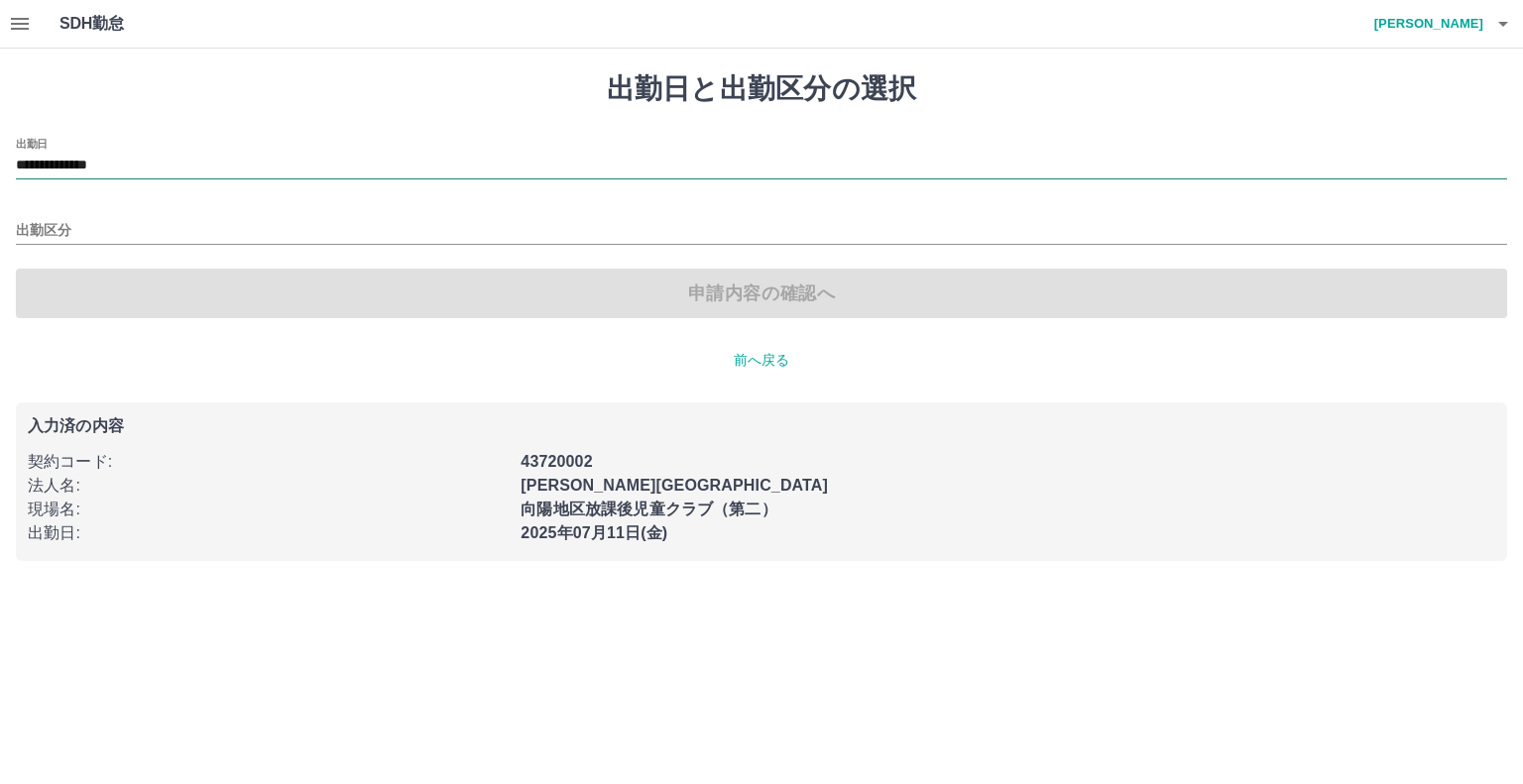 click on "**********" at bounding box center (762, 166) 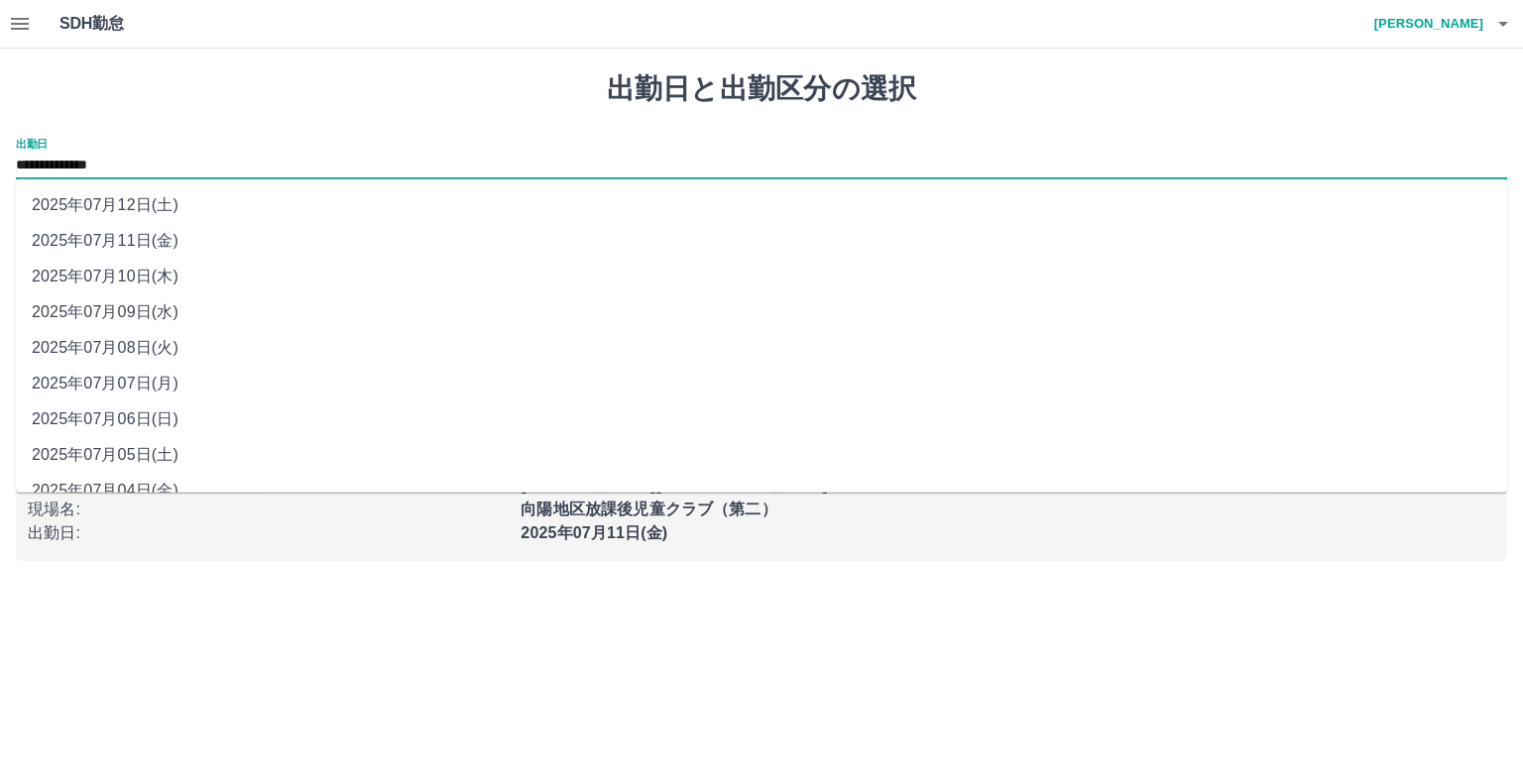 click on "2025年07月10日(木)" at bounding box center (762, 277) 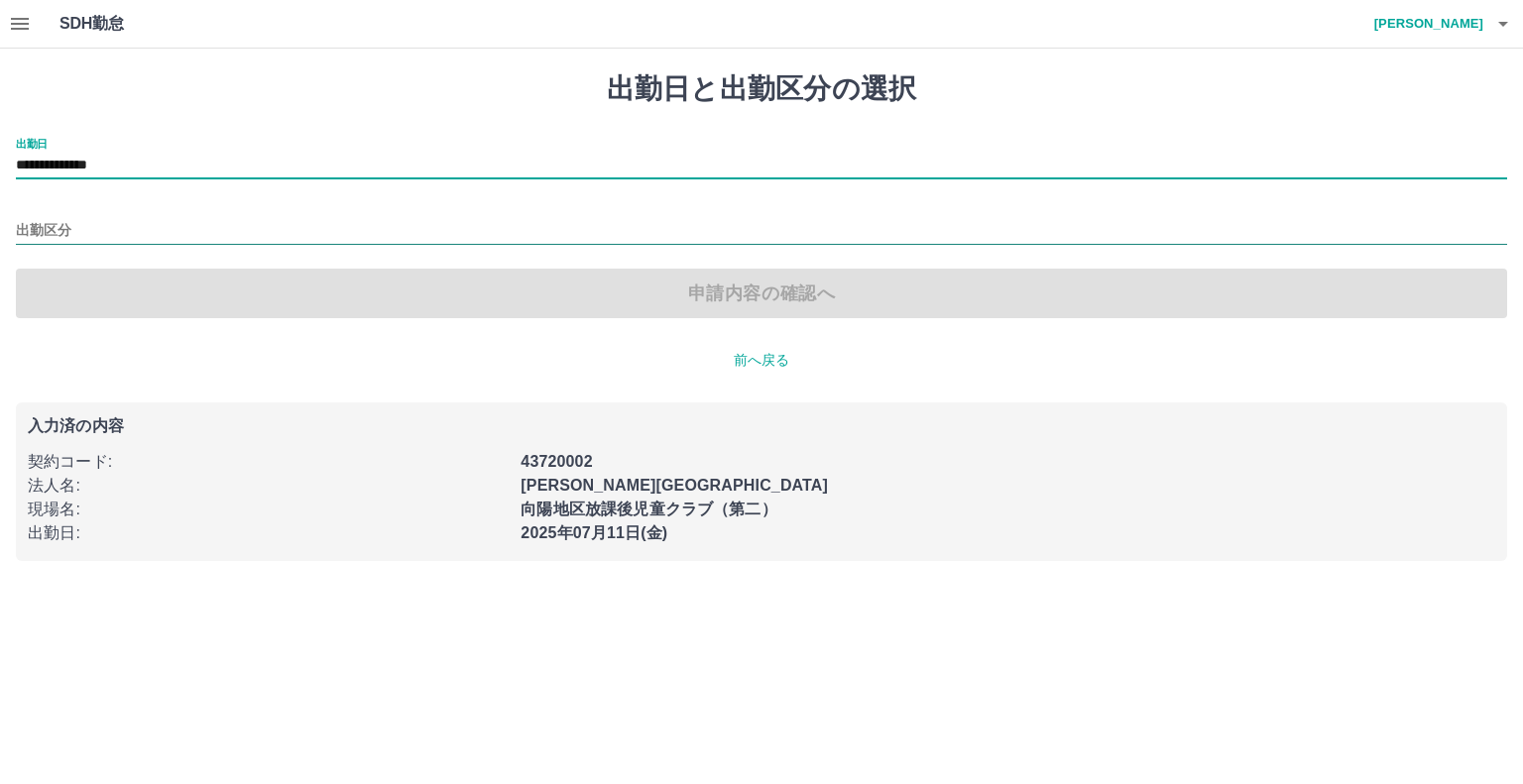 click on "出勤区分" at bounding box center (762, 231) 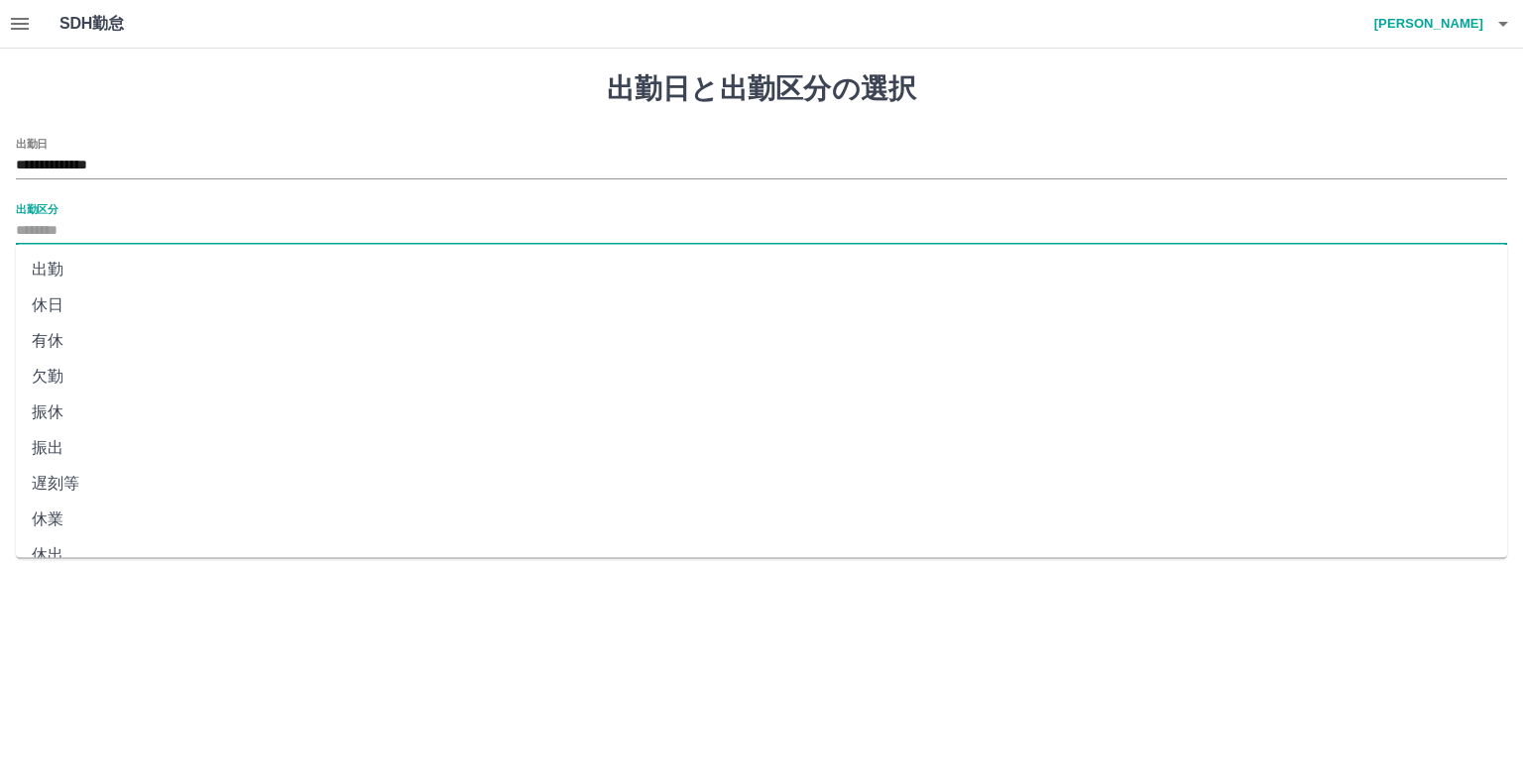 click on "出勤" at bounding box center (762, 270) 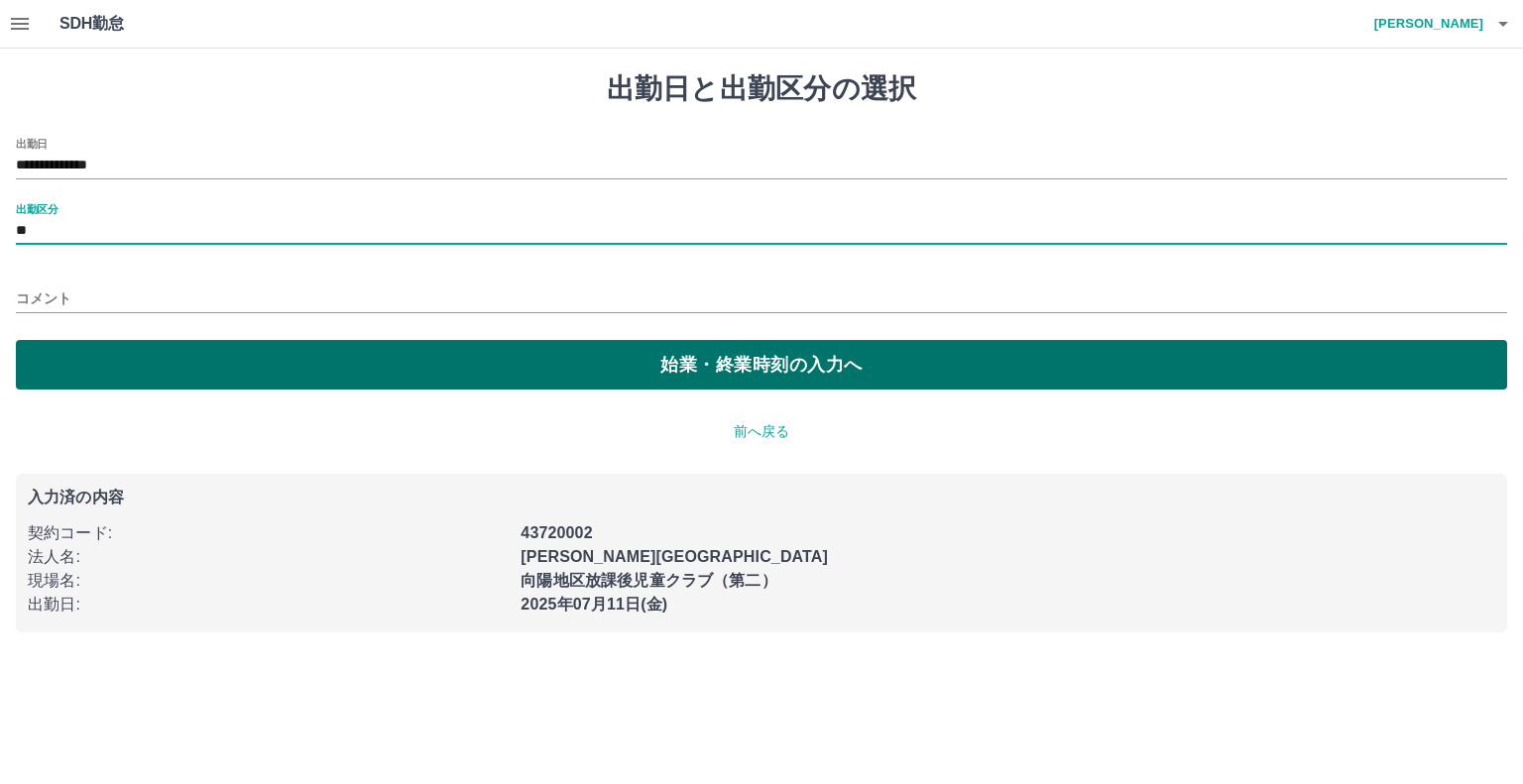 click on "始業・終業時刻の入力へ" at bounding box center (762, 365) 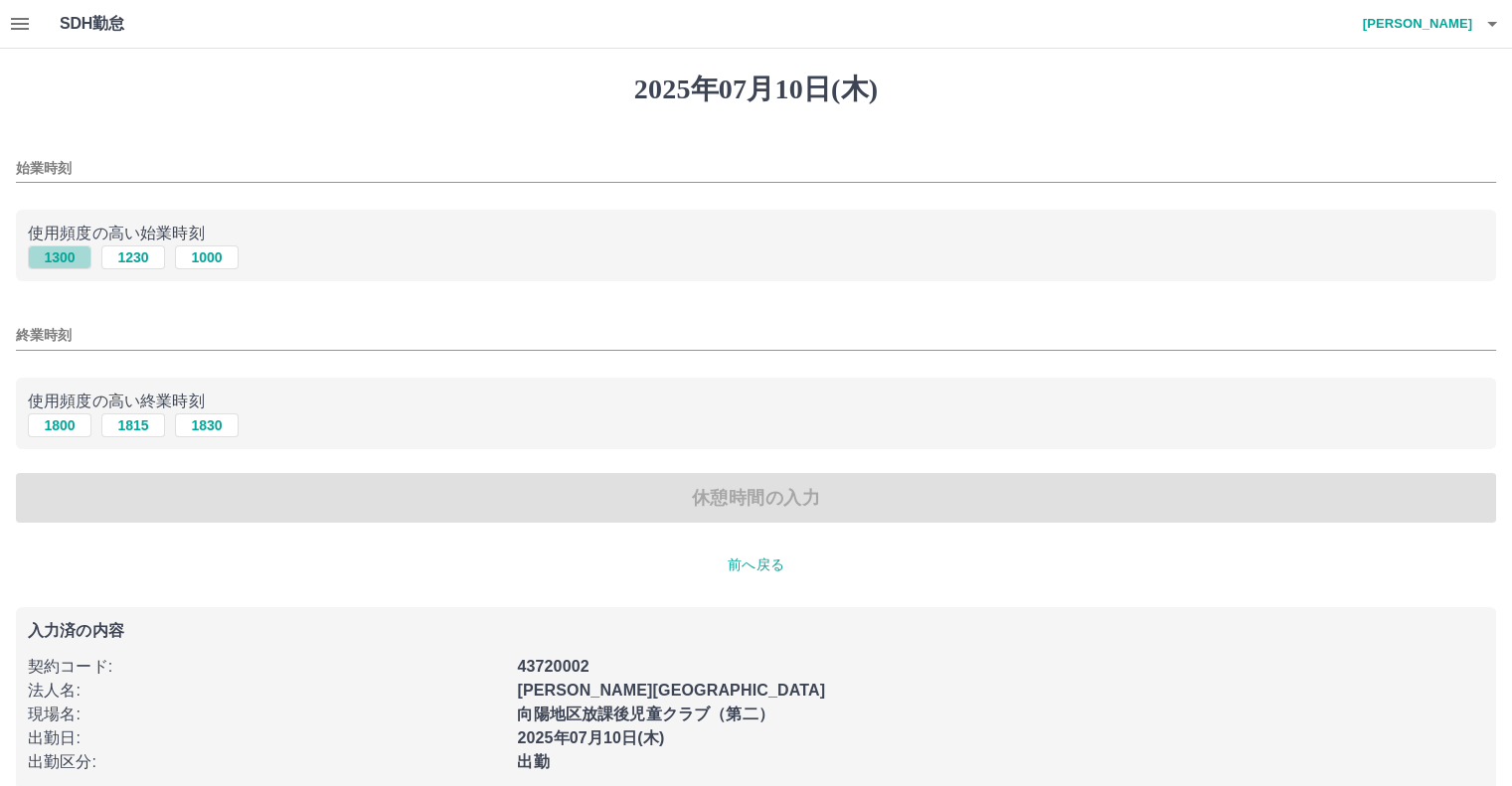 click on "1300" at bounding box center [60, 257] 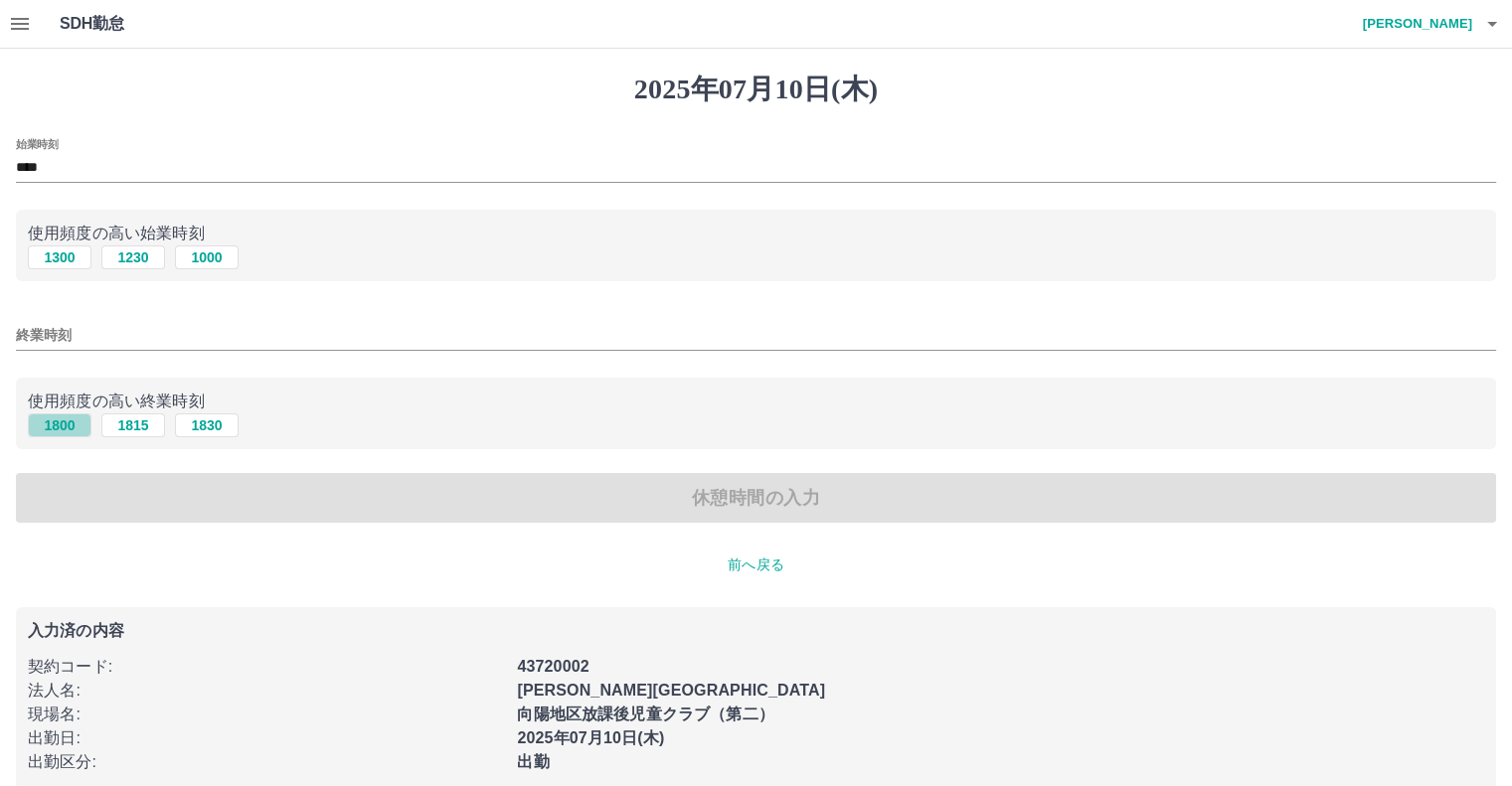click on "1800" at bounding box center (60, 425) 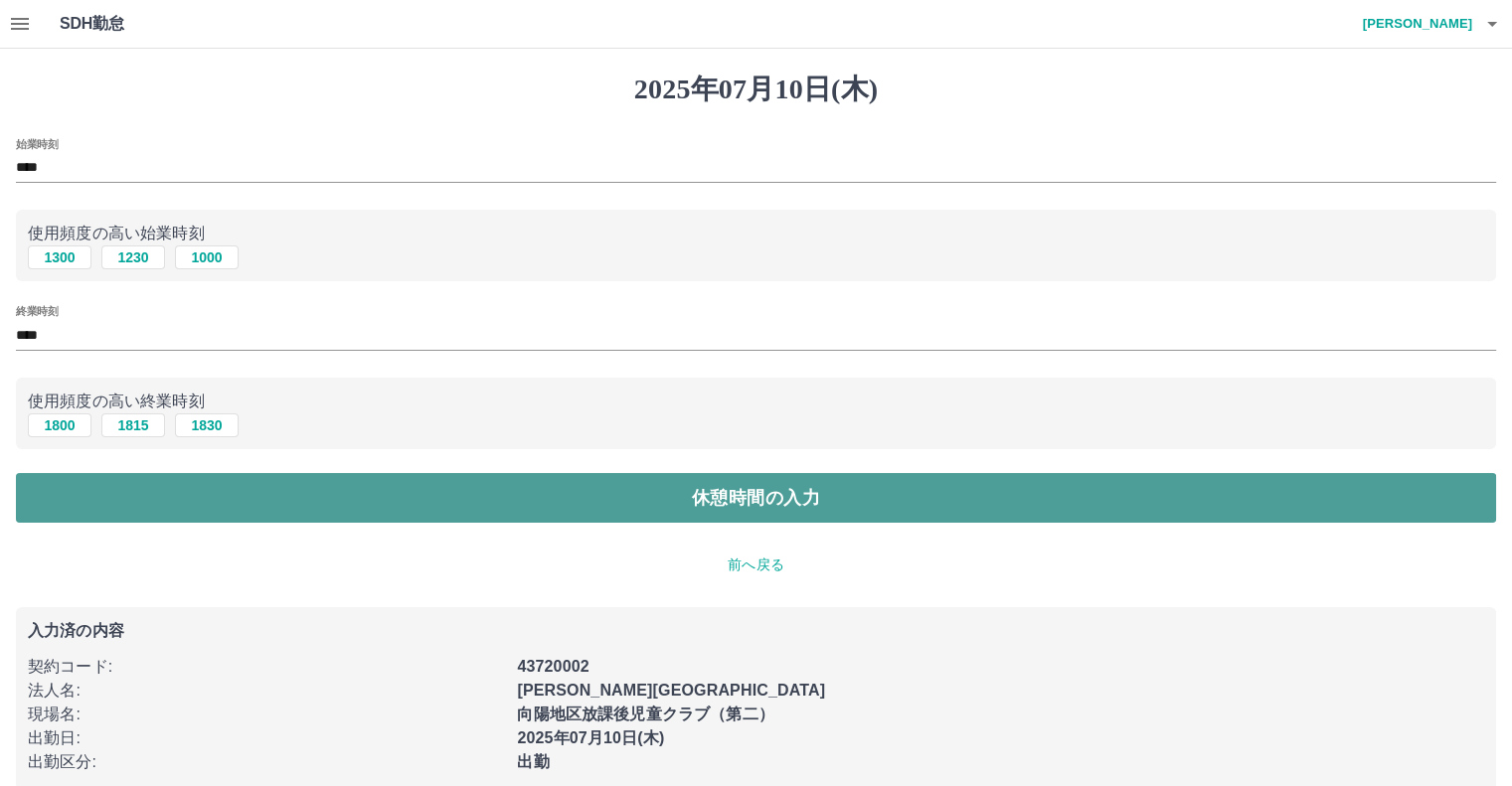 click on "休憩時間の入力" at bounding box center [756, 498] 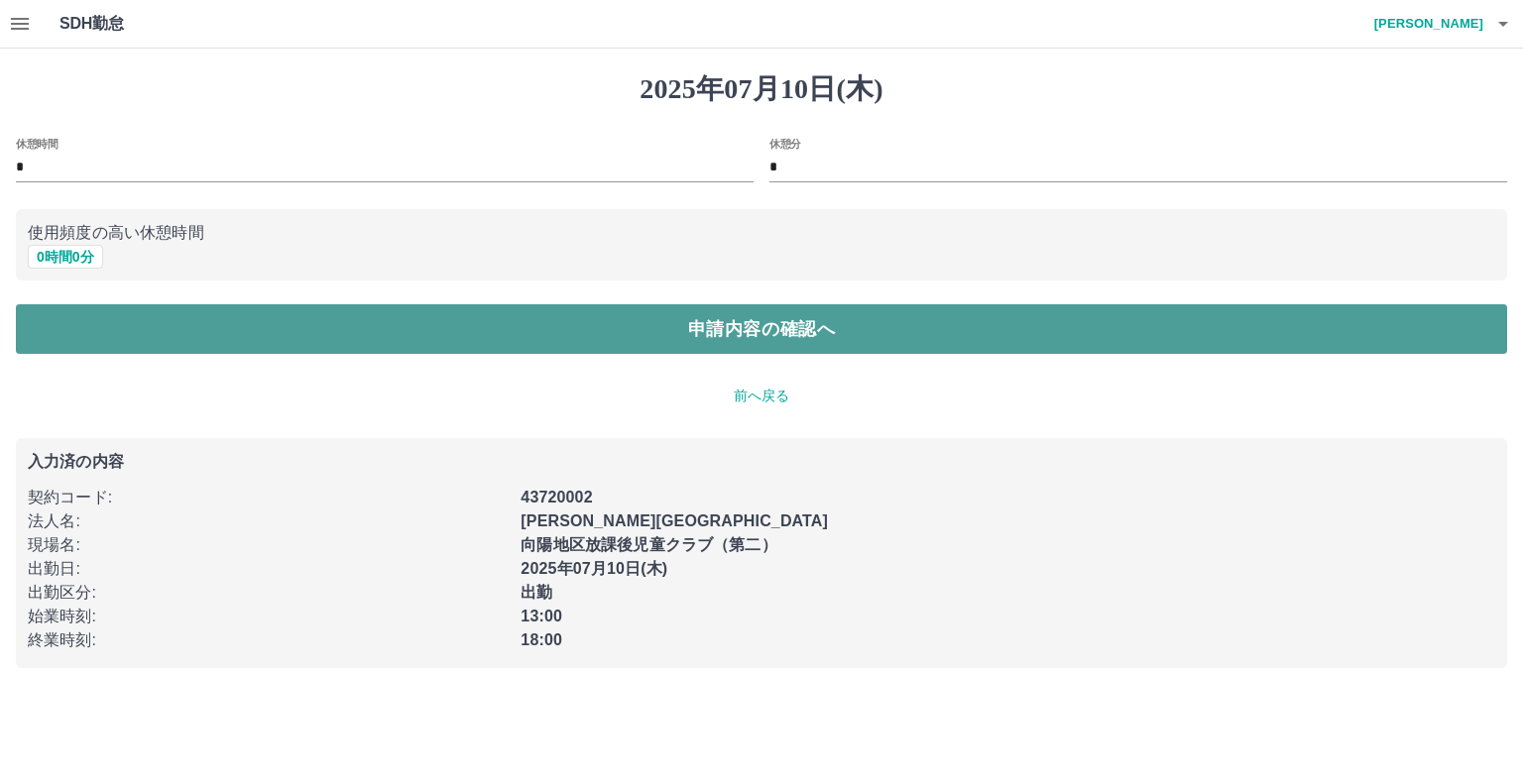 click on "申請内容の確認へ" at bounding box center [762, 329] 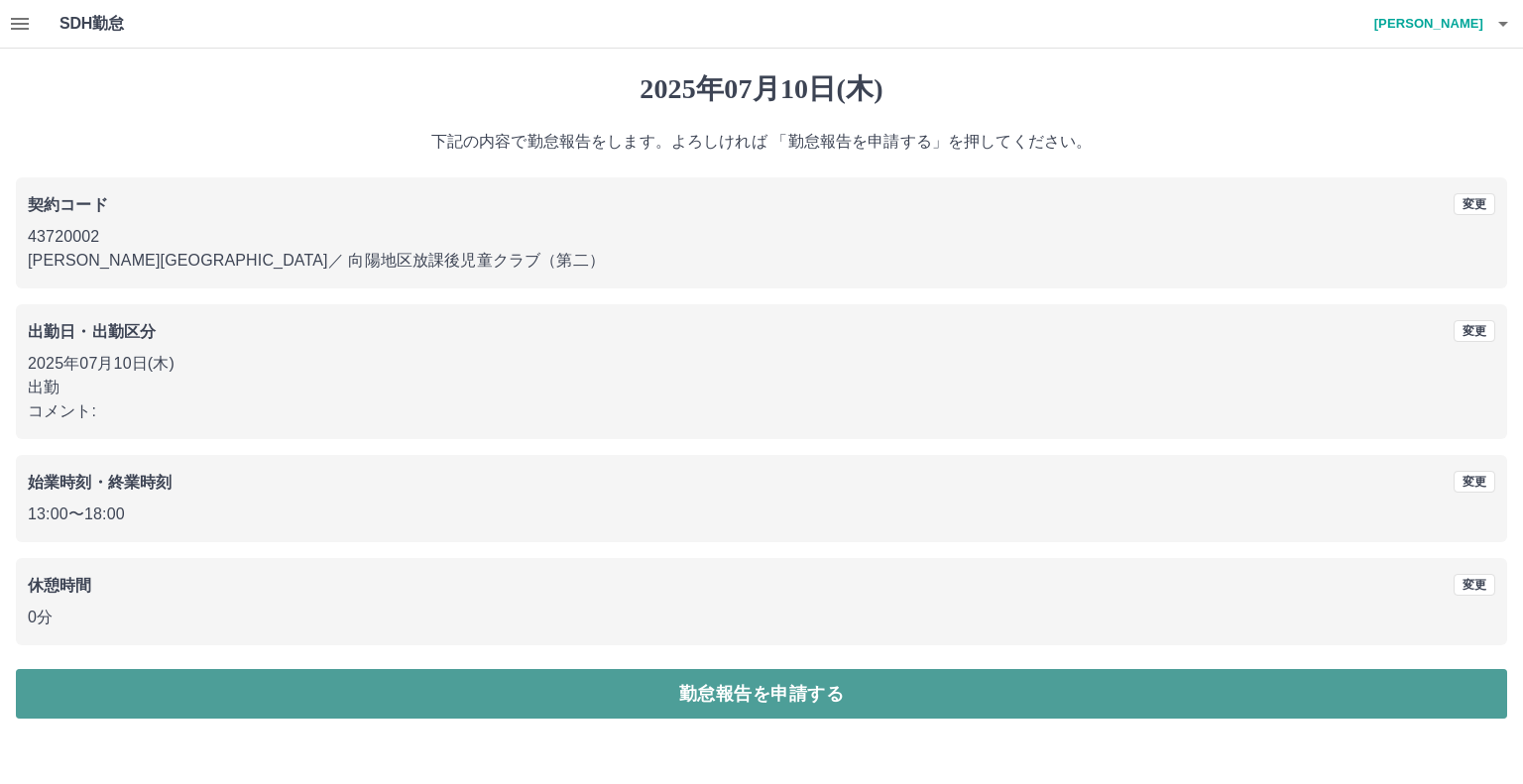 click on "勤怠報告を申請する" at bounding box center [762, 694] 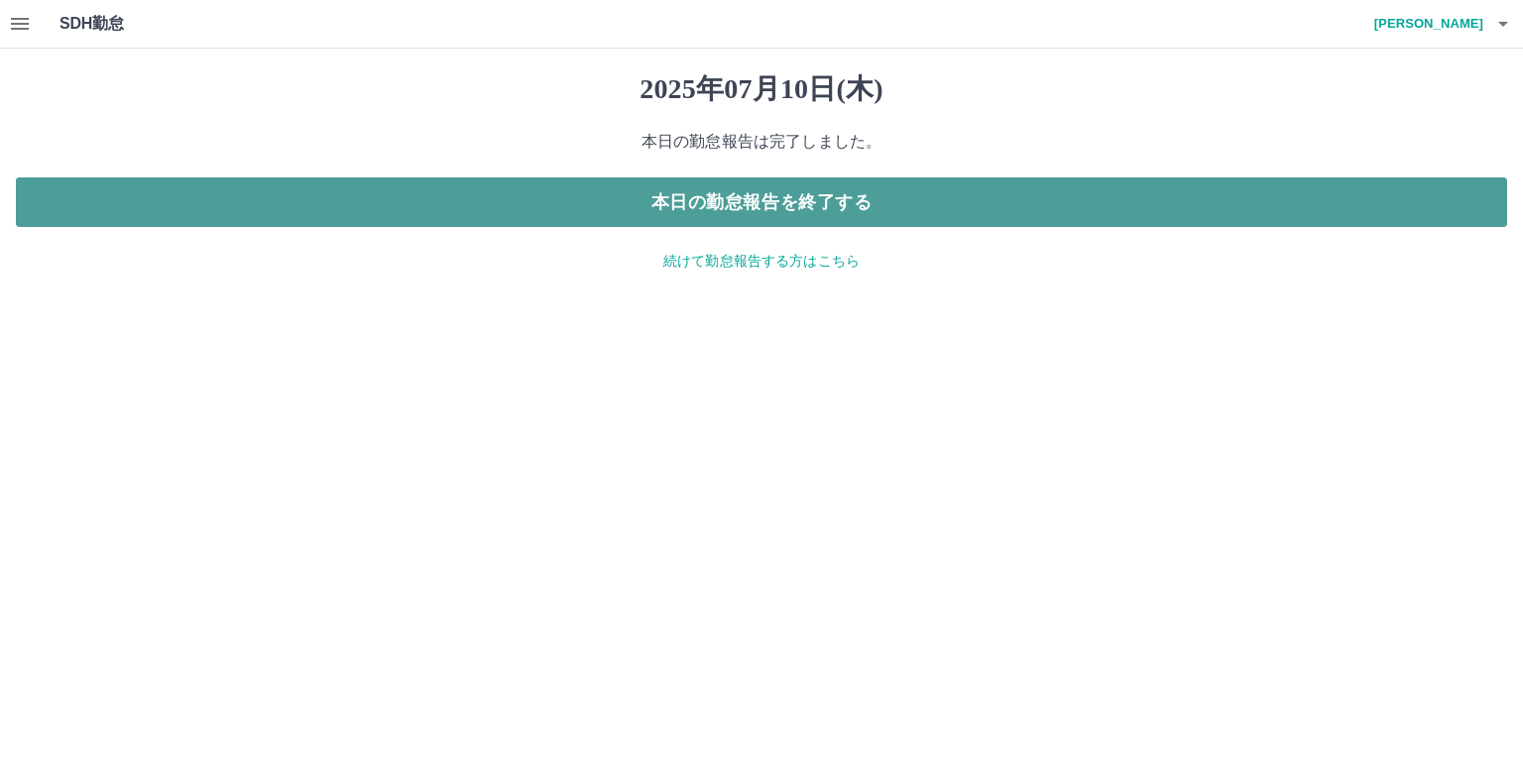 click on "本日の勤怠報告を終了する" at bounding box center (762, 202) 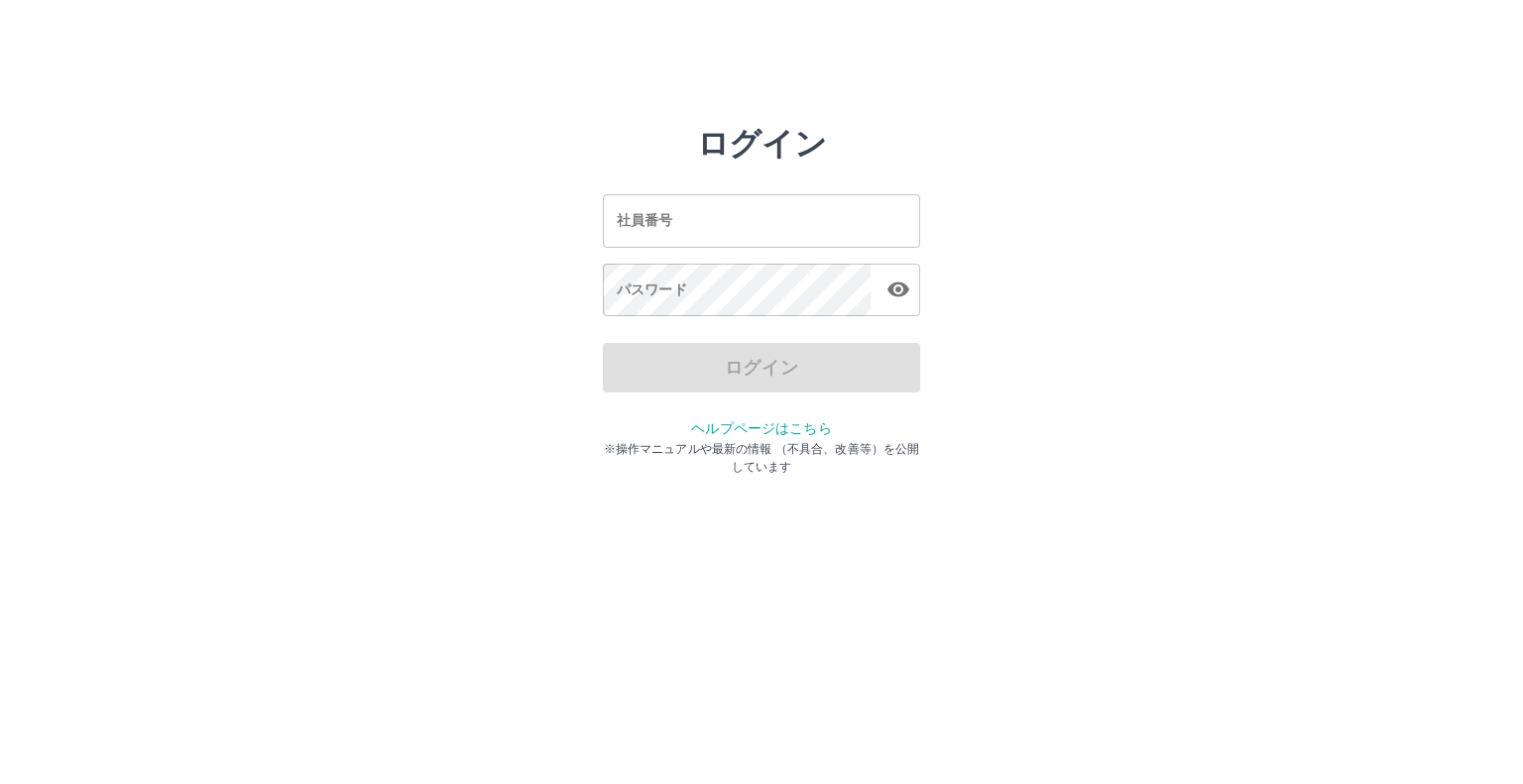 scroll, scrollTop: 0, scrollLeft: 0, axis: both 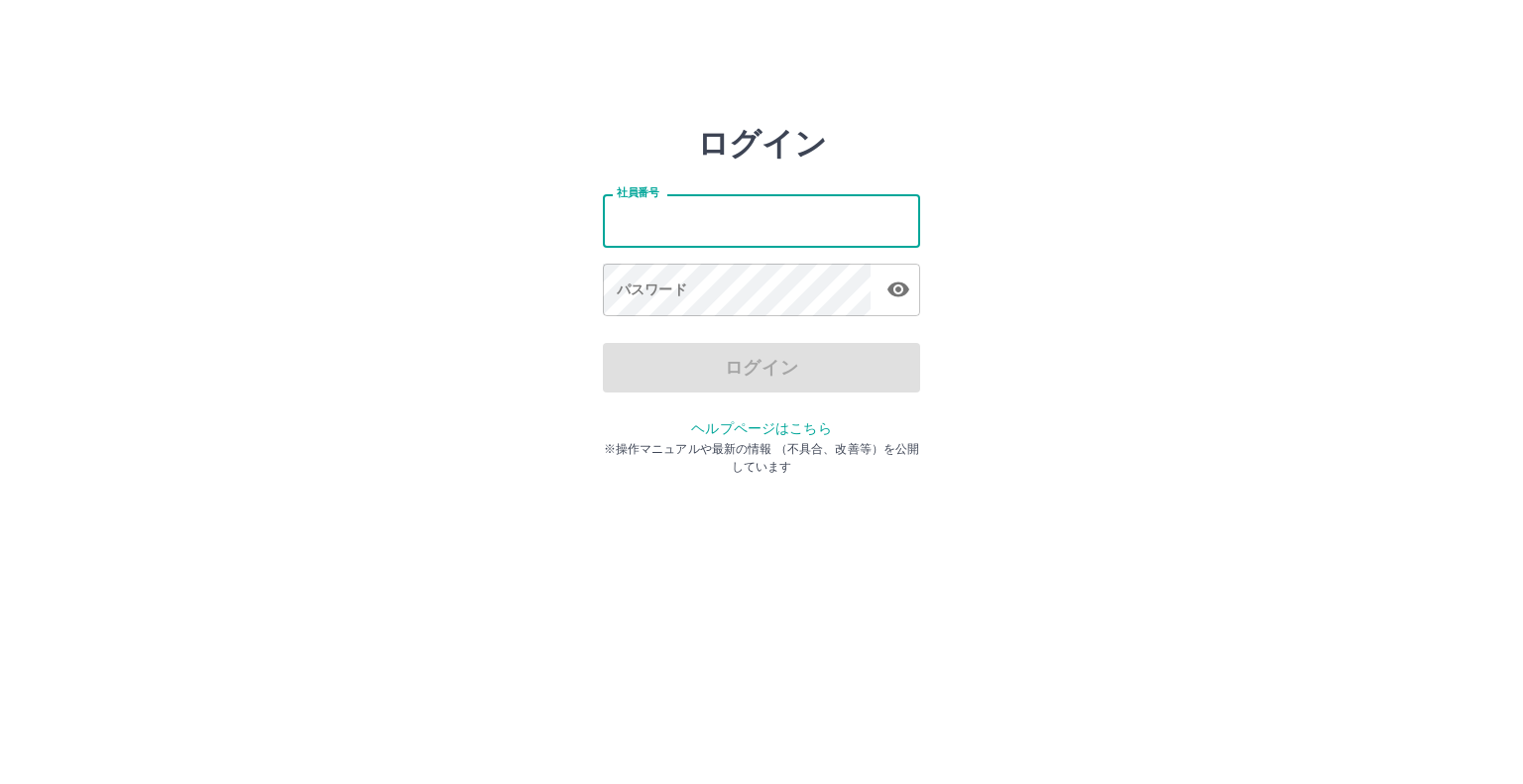 type on "*******" 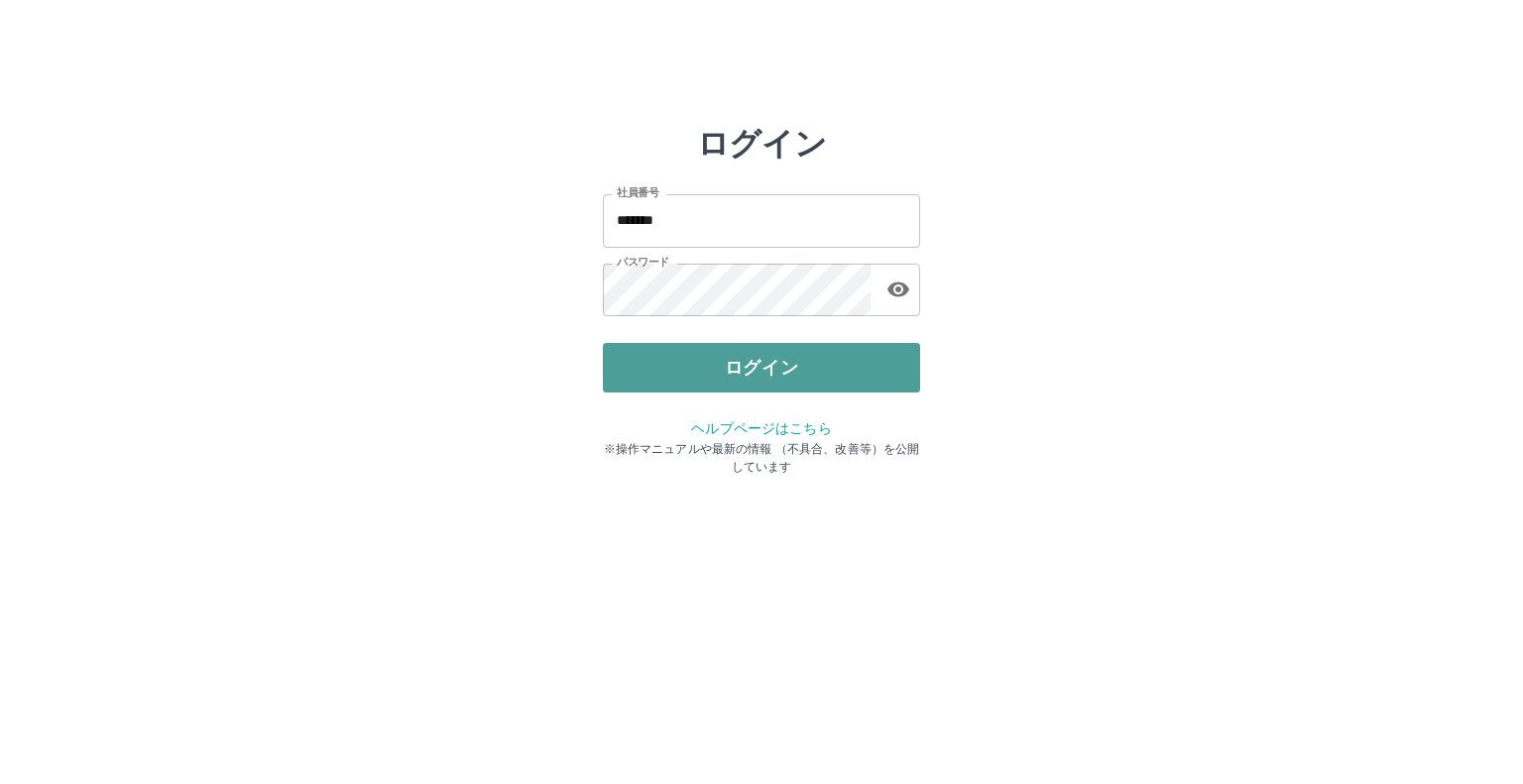 click on "ログイン" at bounding box center (762, 368) 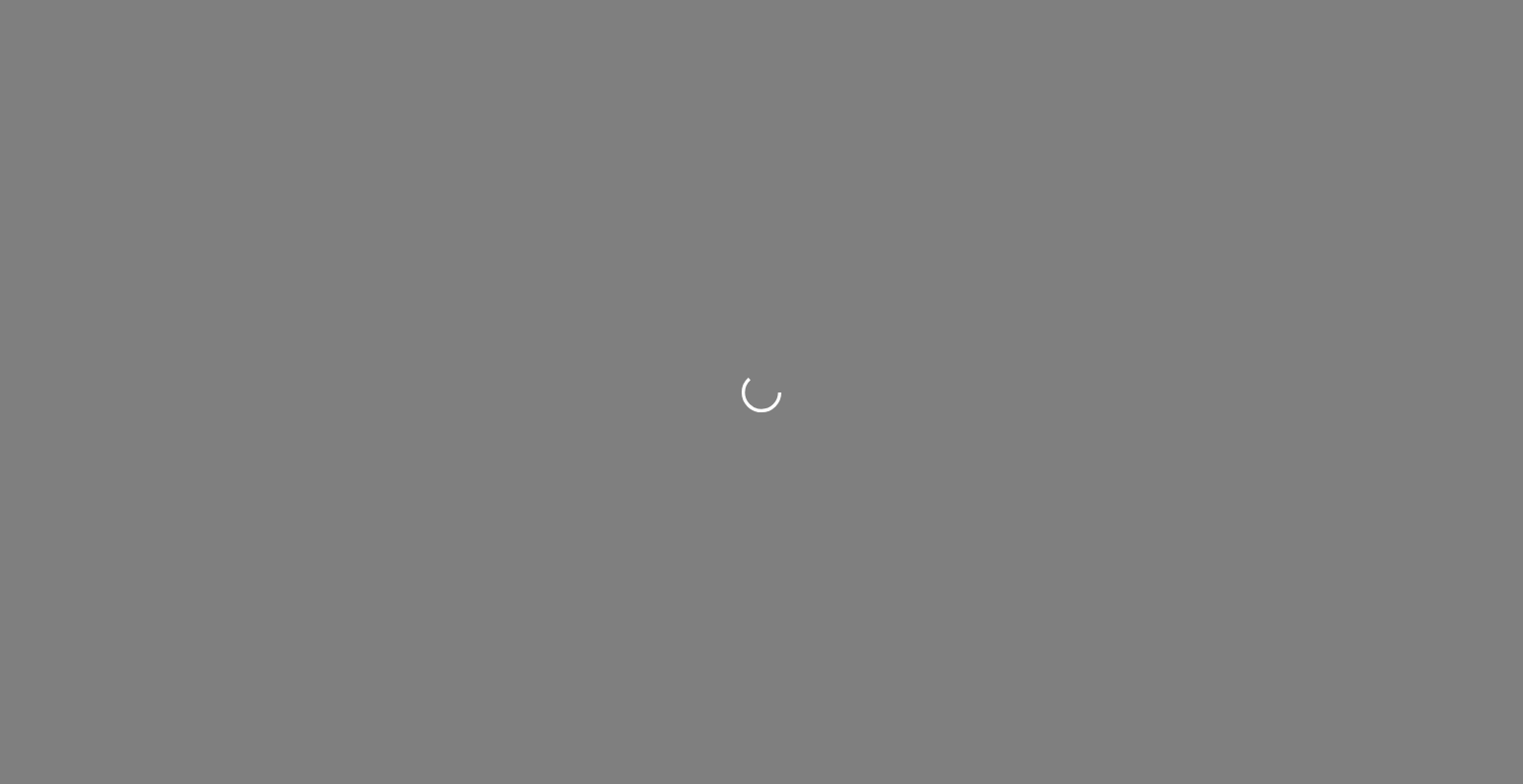 scroll, scrollTop: 0, scrollLeft: 0, axis: both 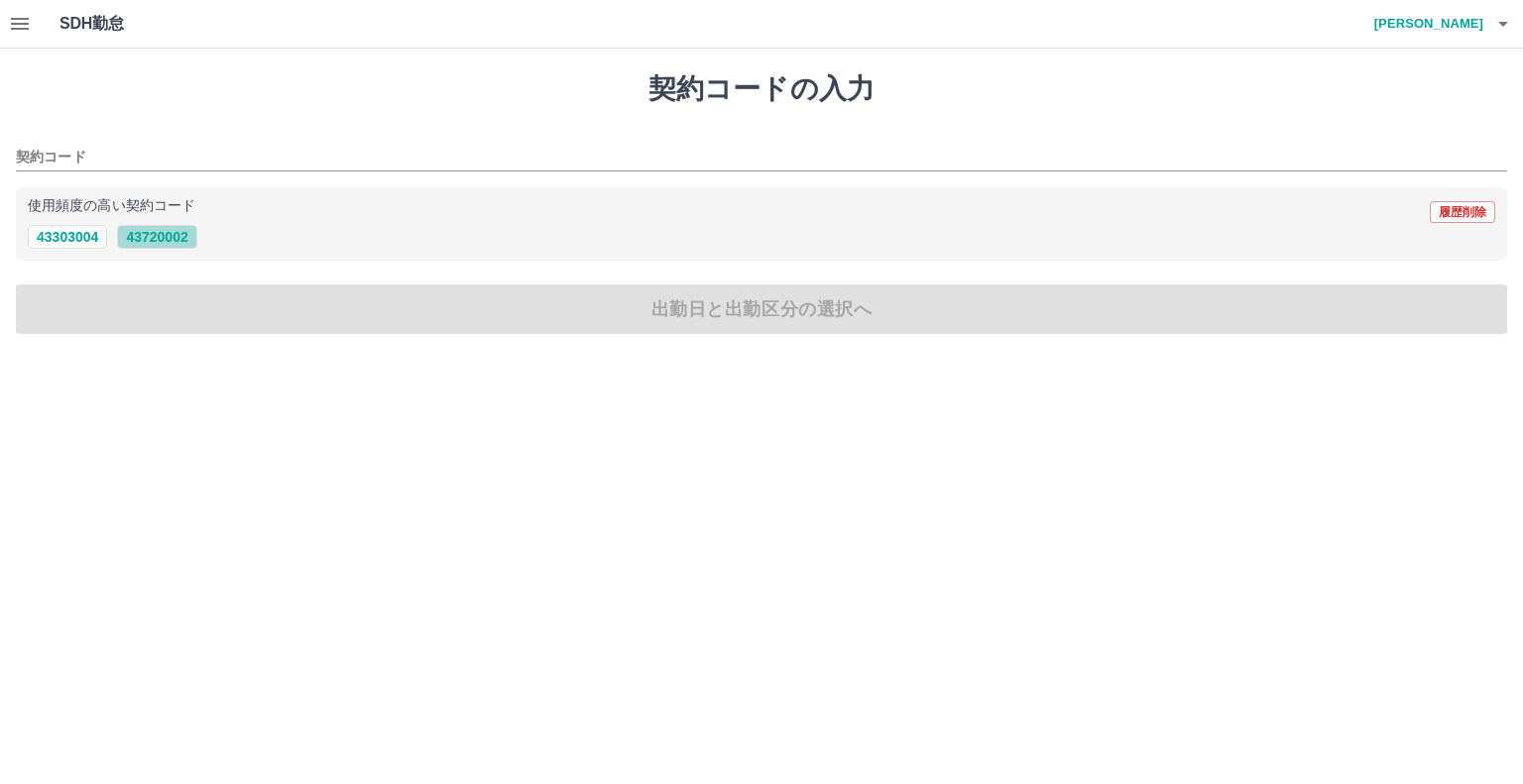 click on "43720002" at bounding box center [157, 237] 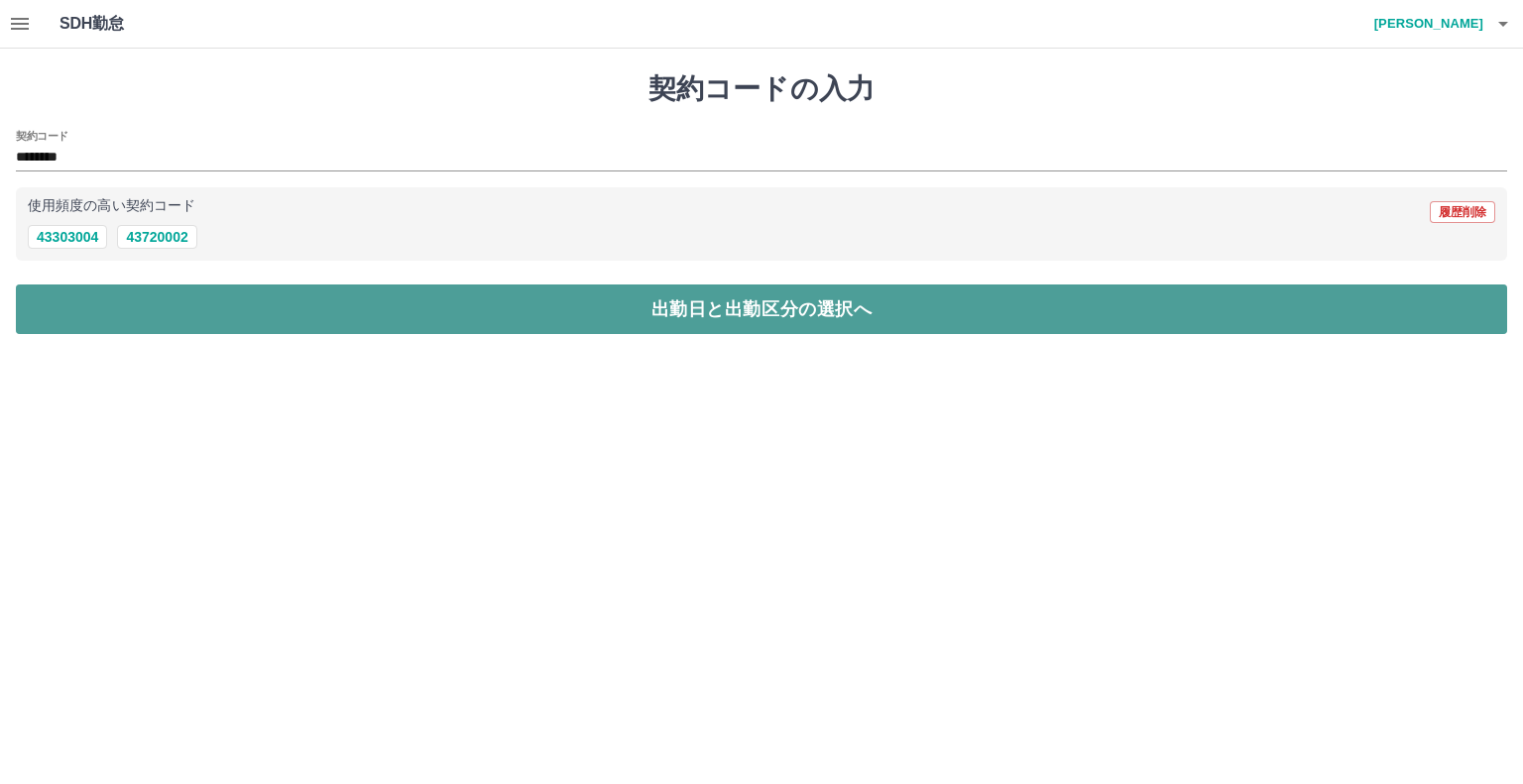 click on "出勤日と出勤区分の選択へ" at bounding box center (762, 309) 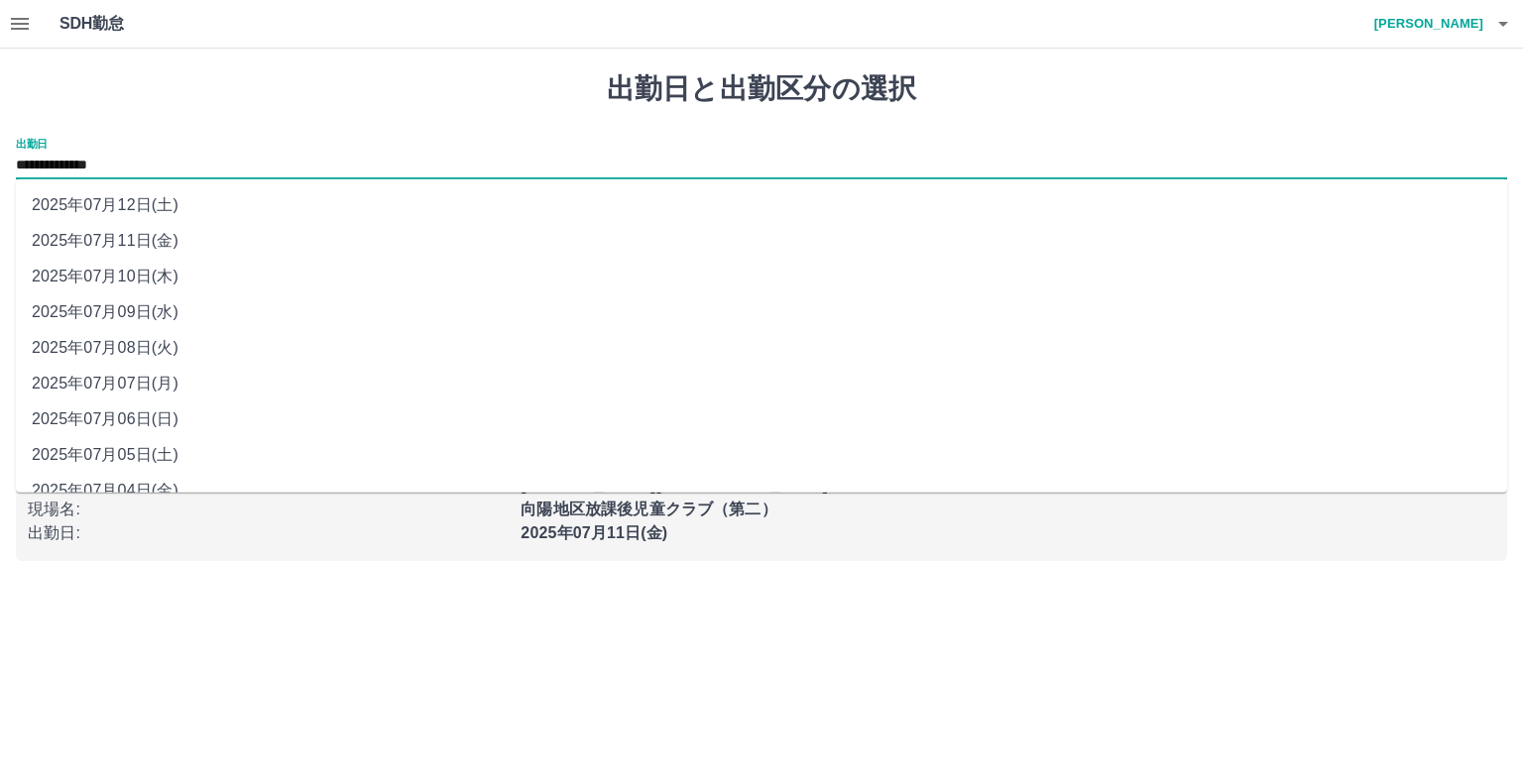 click on "**********" at bounding box center [762, 166] 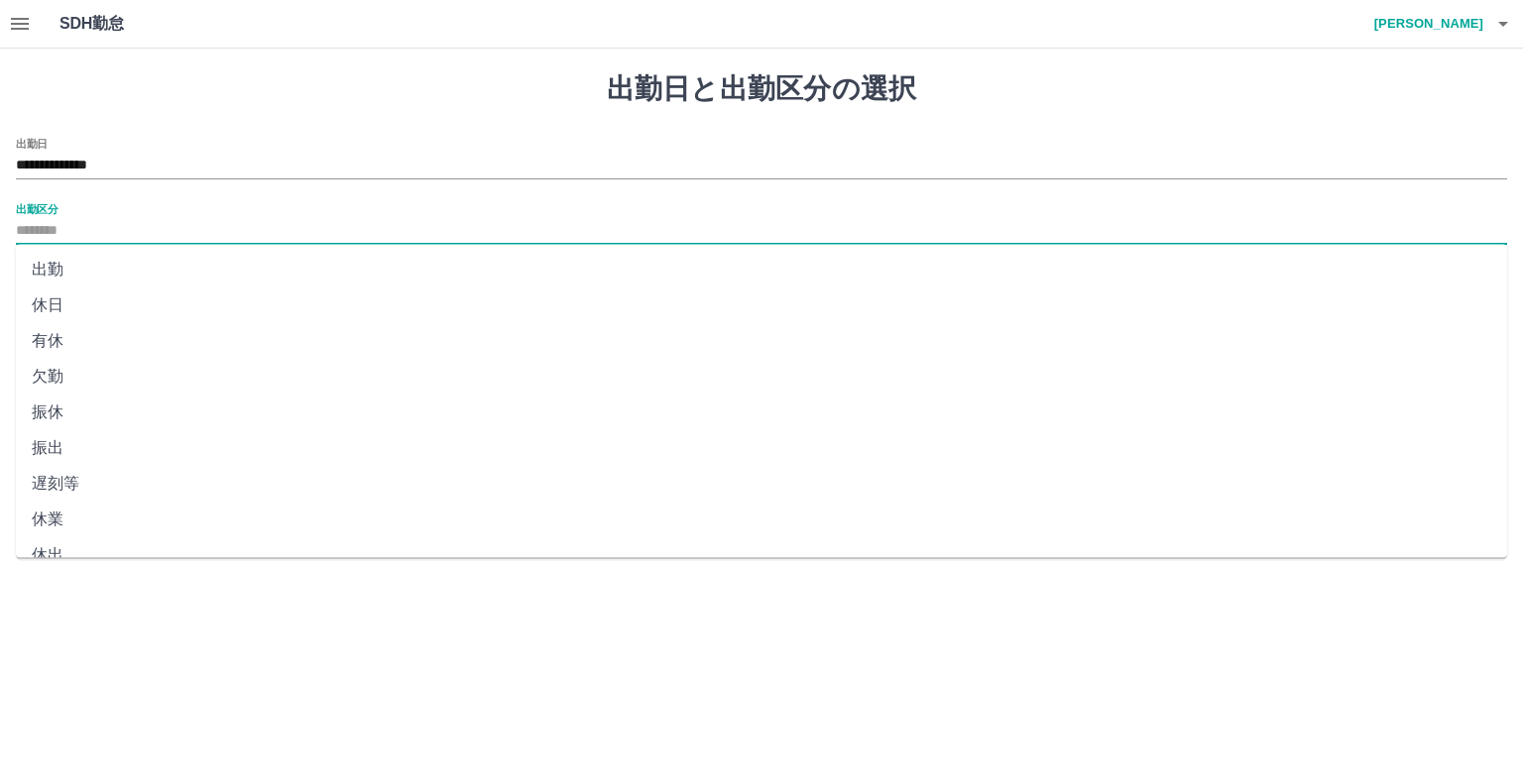 click on "出勤区分" at bounding box center [762, 231] 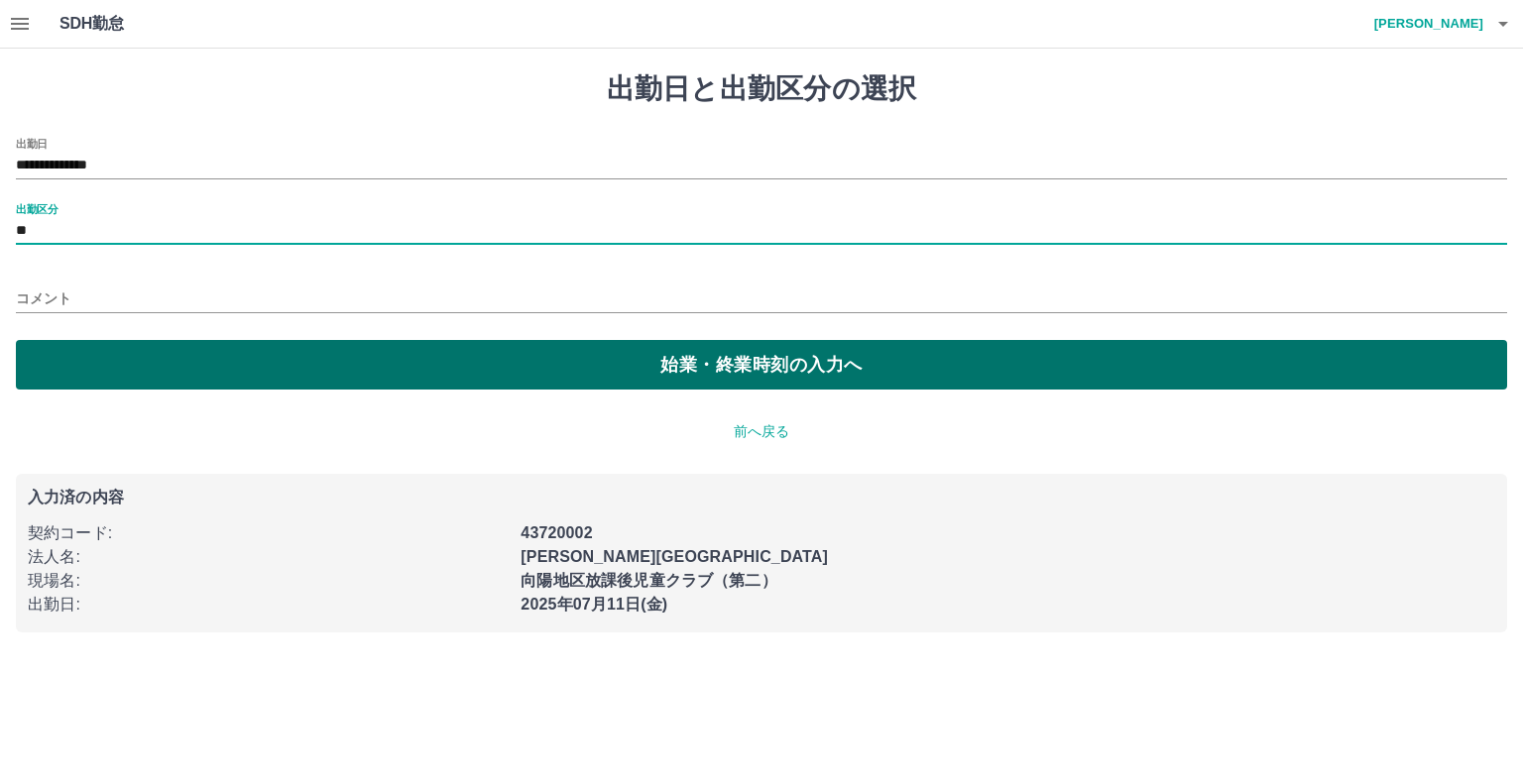 click on "始業・終業時刻の入力へ" at bounding box center [762, 365] 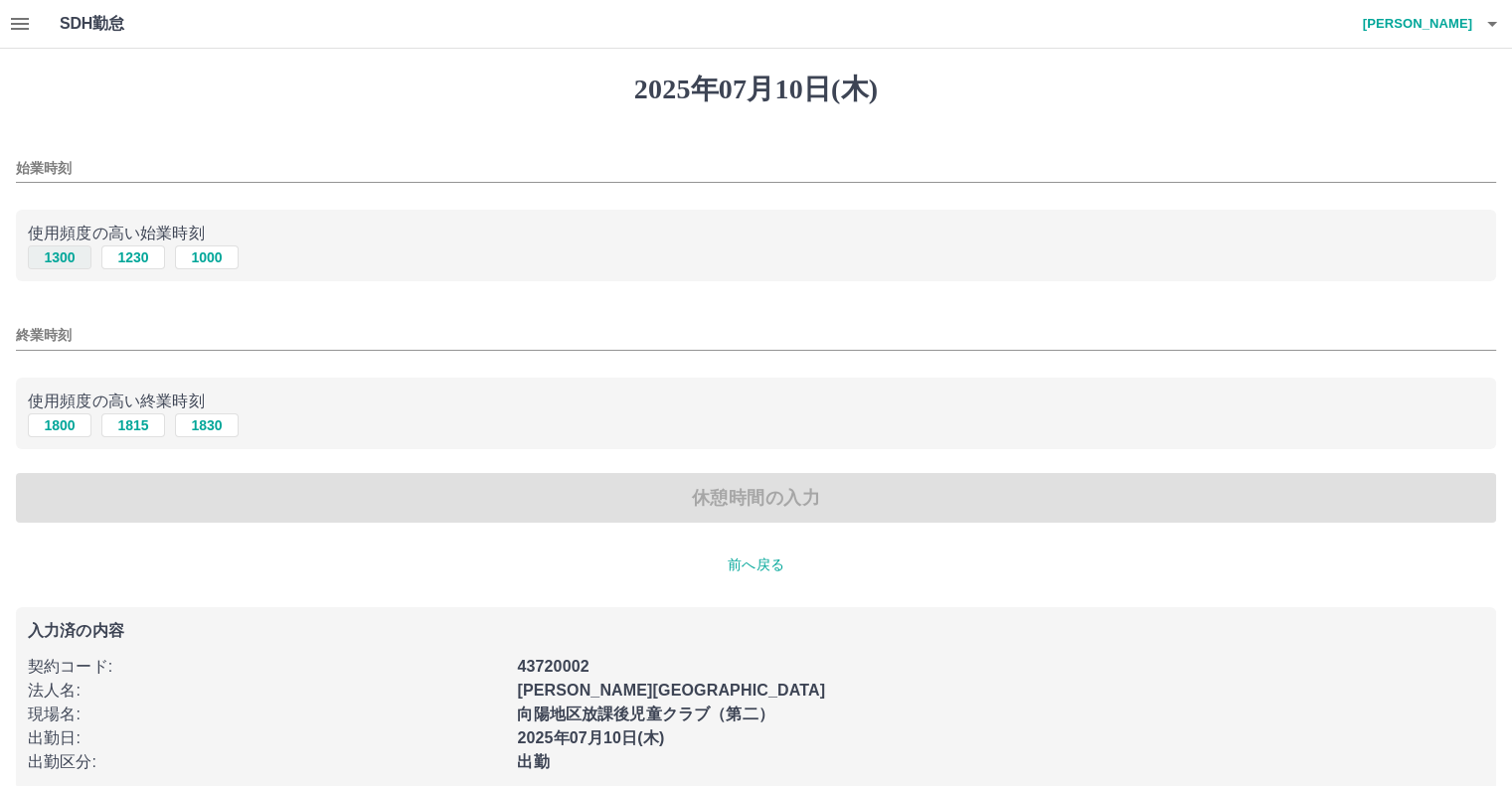 click on "1300" at bounding box center (60, 257) 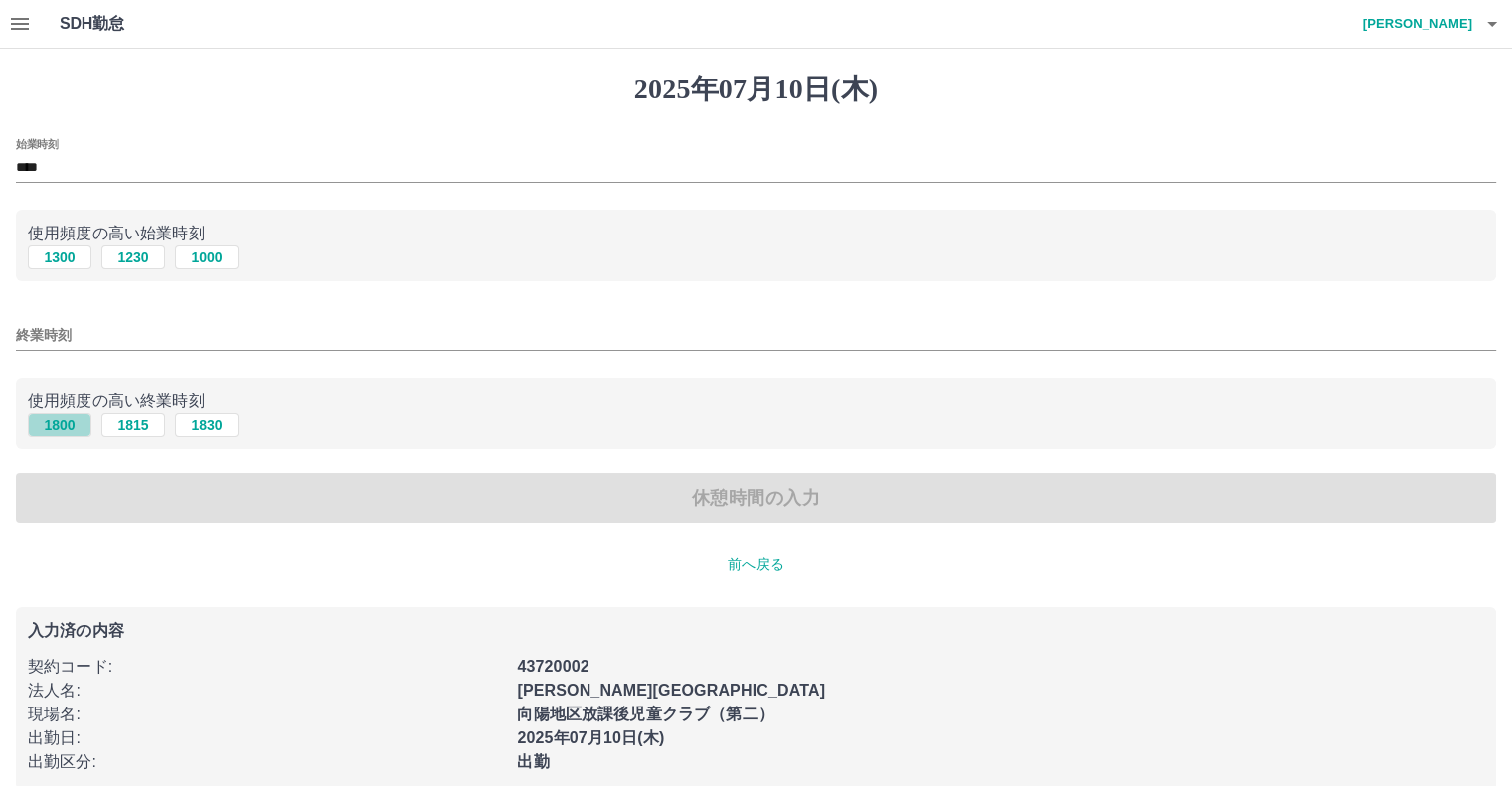 click on "1800" at bounding box center [60, 425] 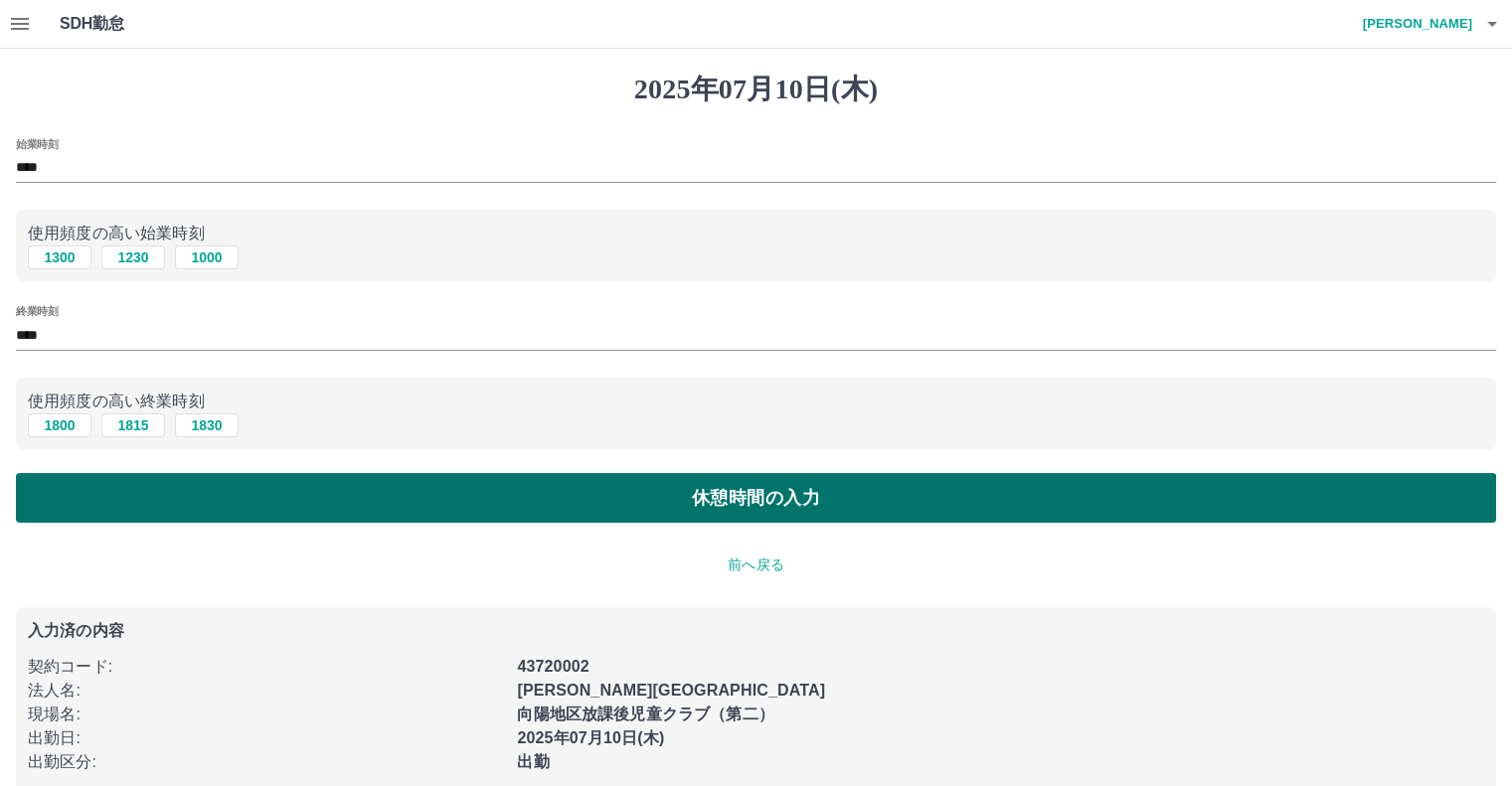 click on "休憩時間の入力" at bounding box center (756, 498) 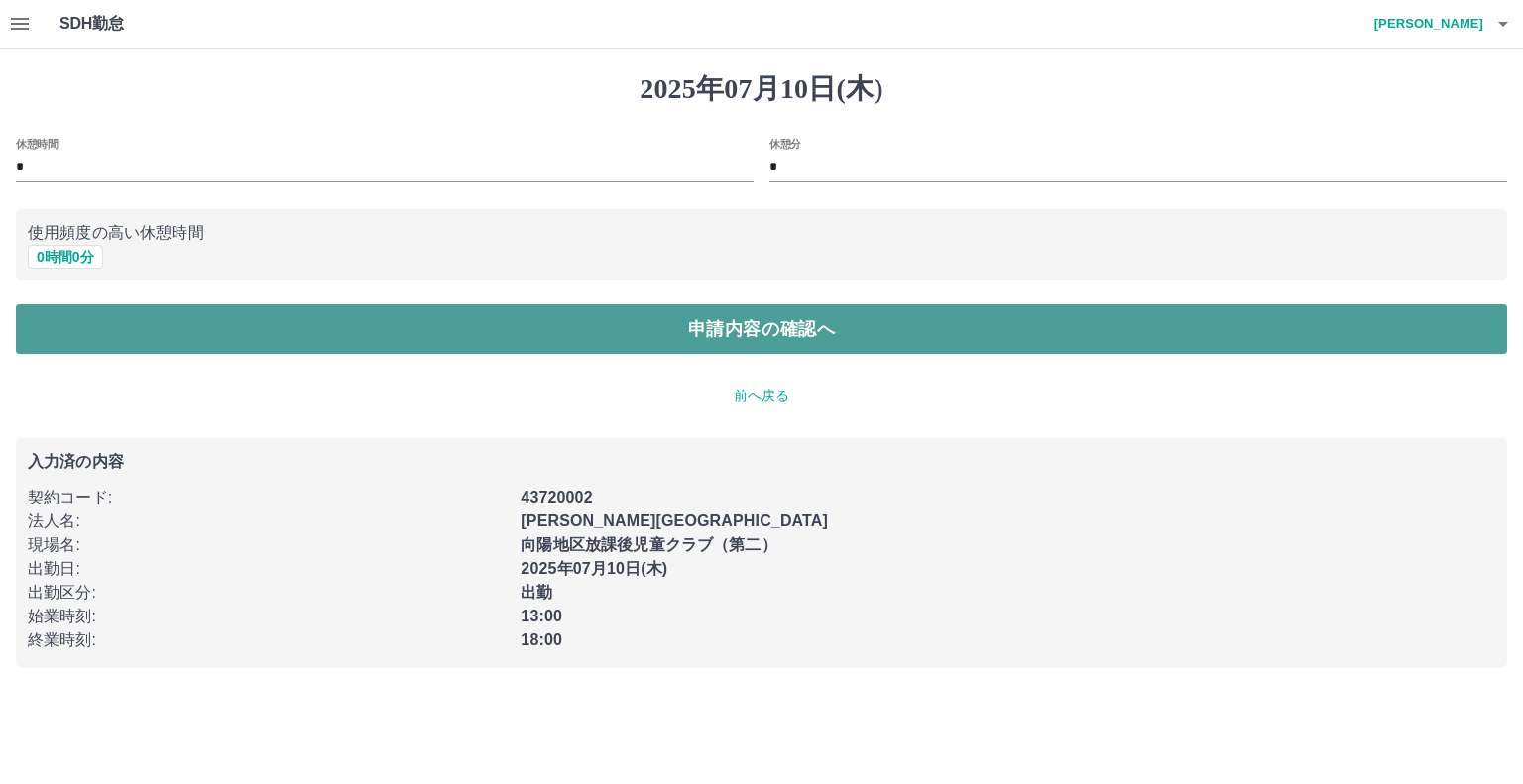 click on "申請内容の確認へ" at bounding box center [762, 329] 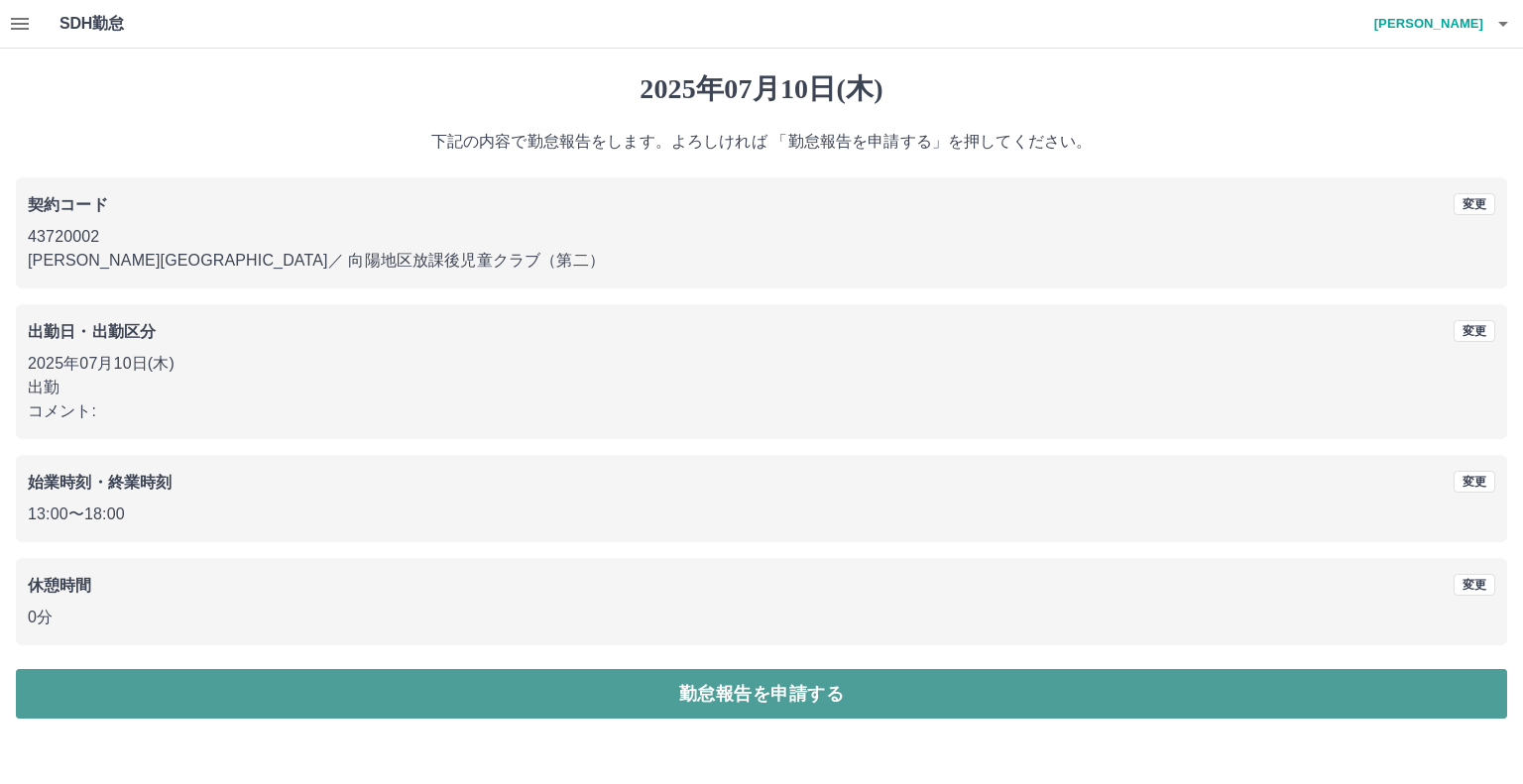 click on "勤怠報告を申請する" at bounding box center [762, 694] 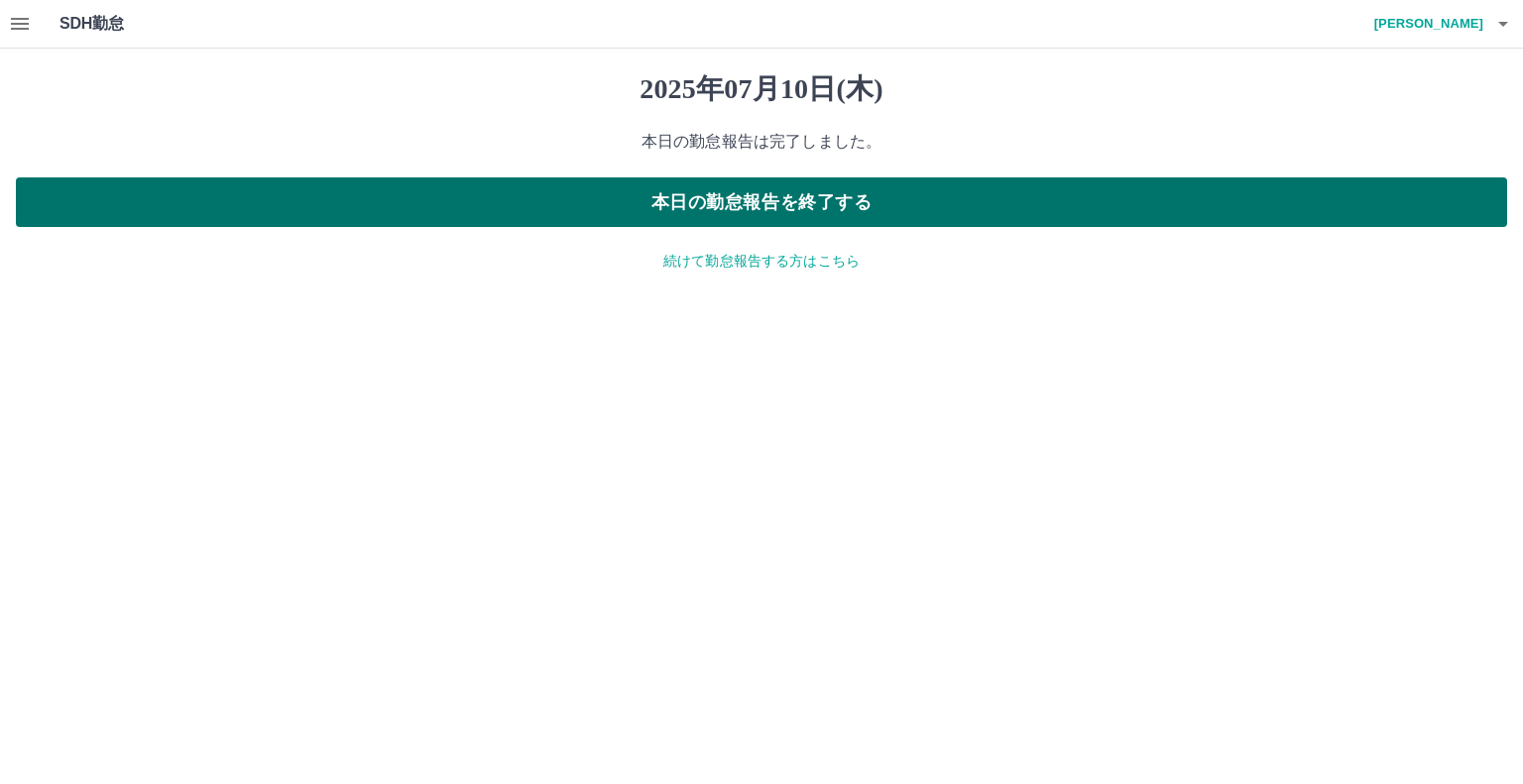 click on "本日の勤怠報告を終了する" at bounding box center [762, 202] 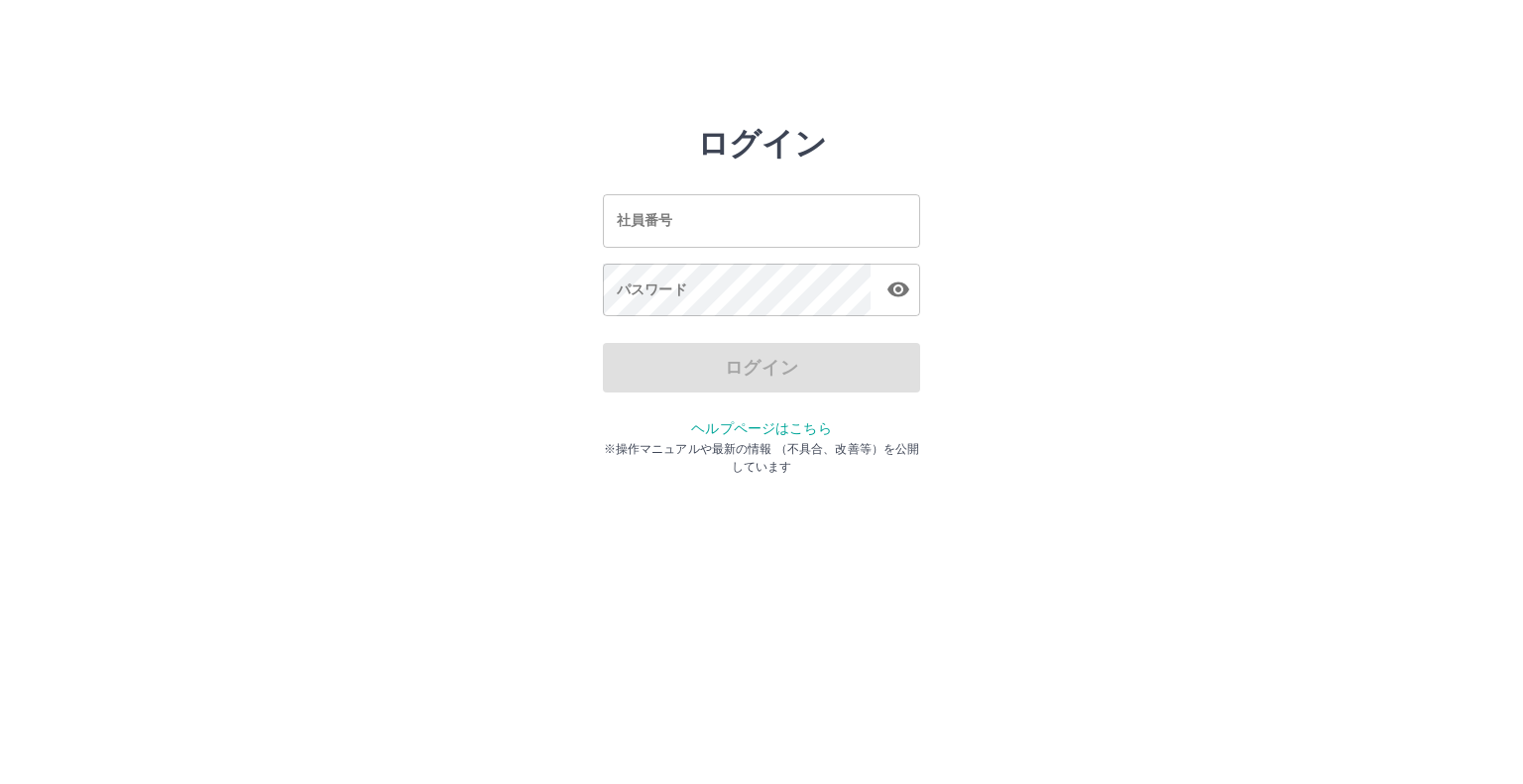 scroll, scrollTop: 0, scrollLeft: 0, axis: both 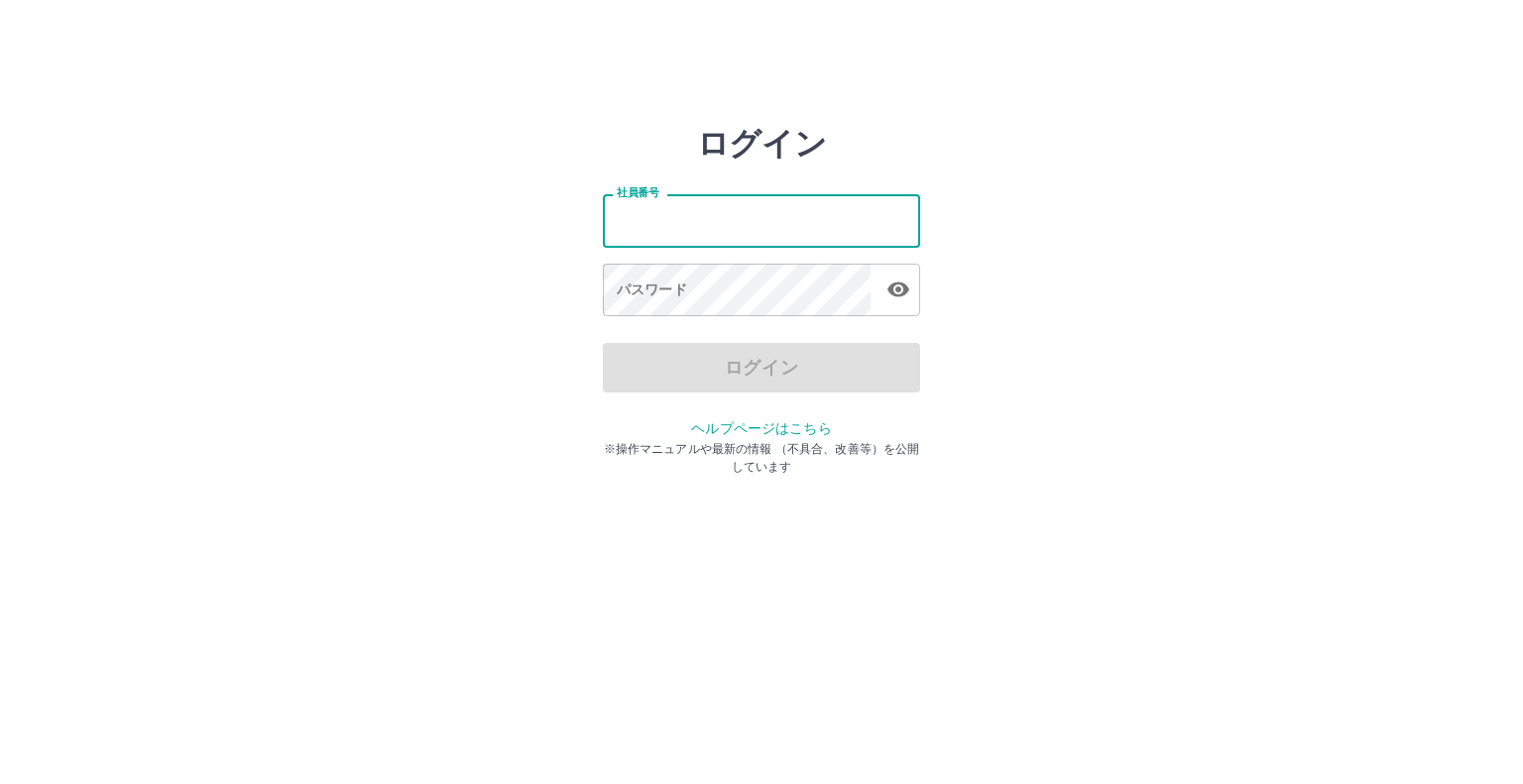 click on "社員番号" at bounding box center [762, 220] 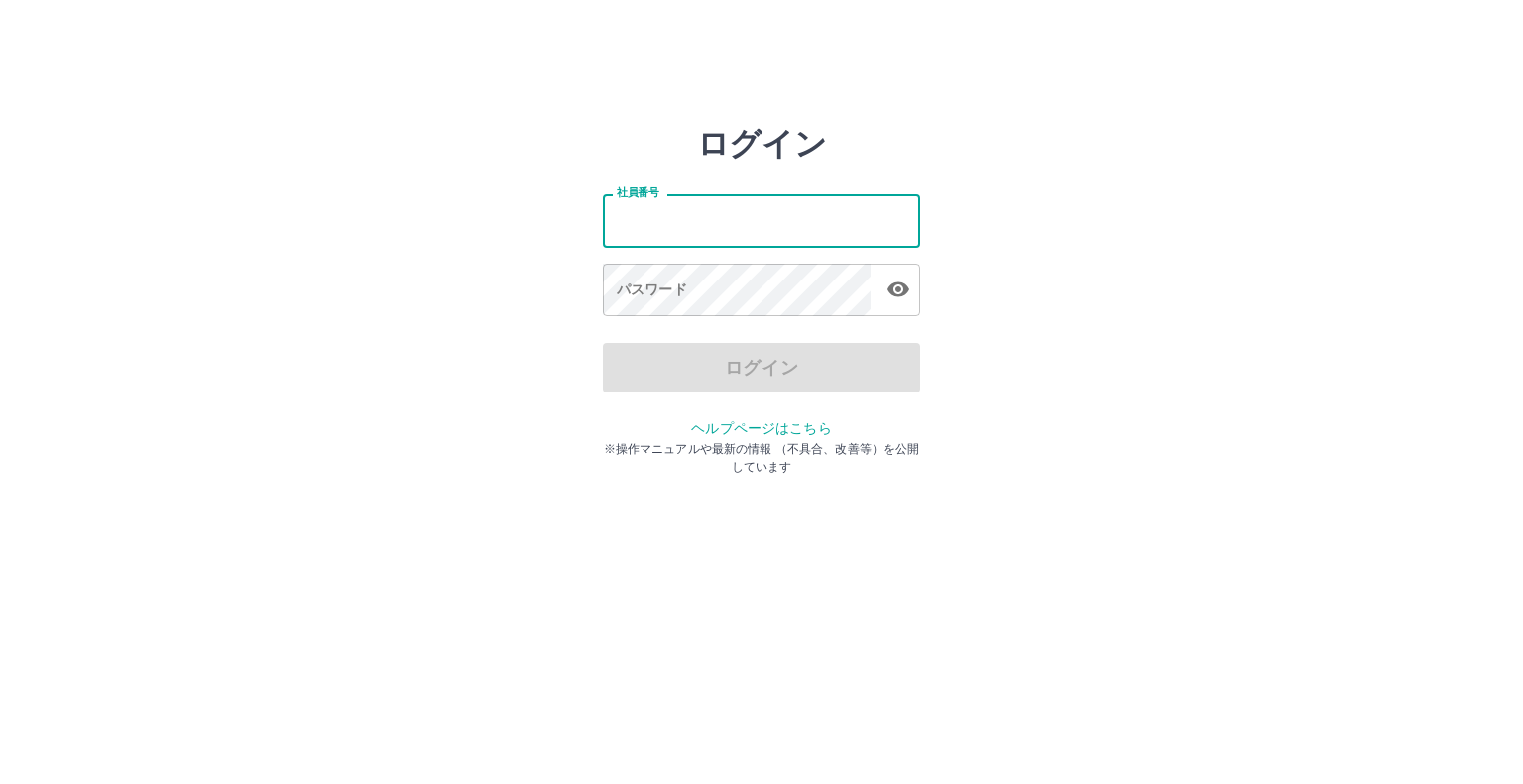 type on "*******" 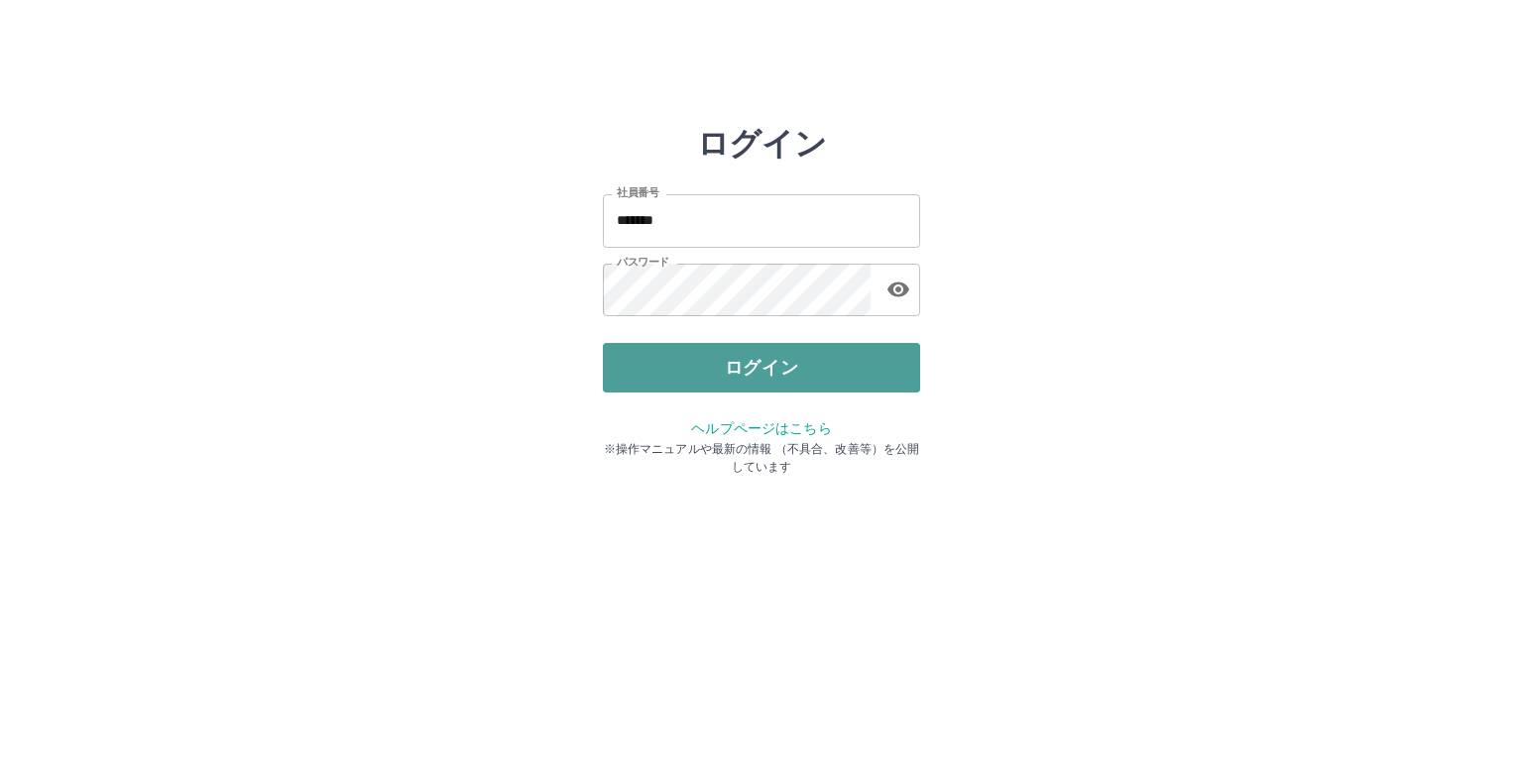 click on "ログイン" at bounding box center [762, 368] 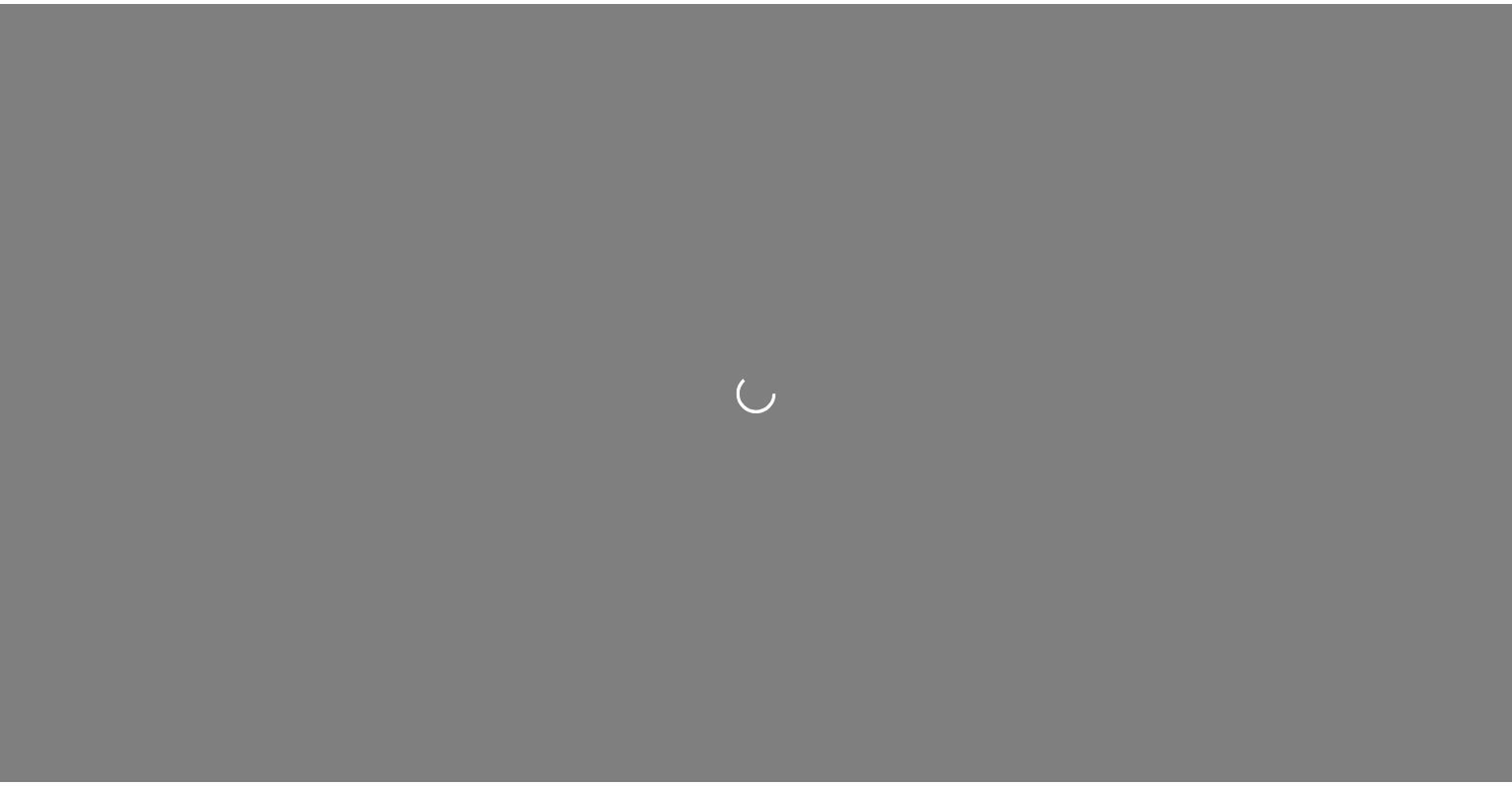 scroll, scrollTop: 0, scrollLeft: 0, axis: both 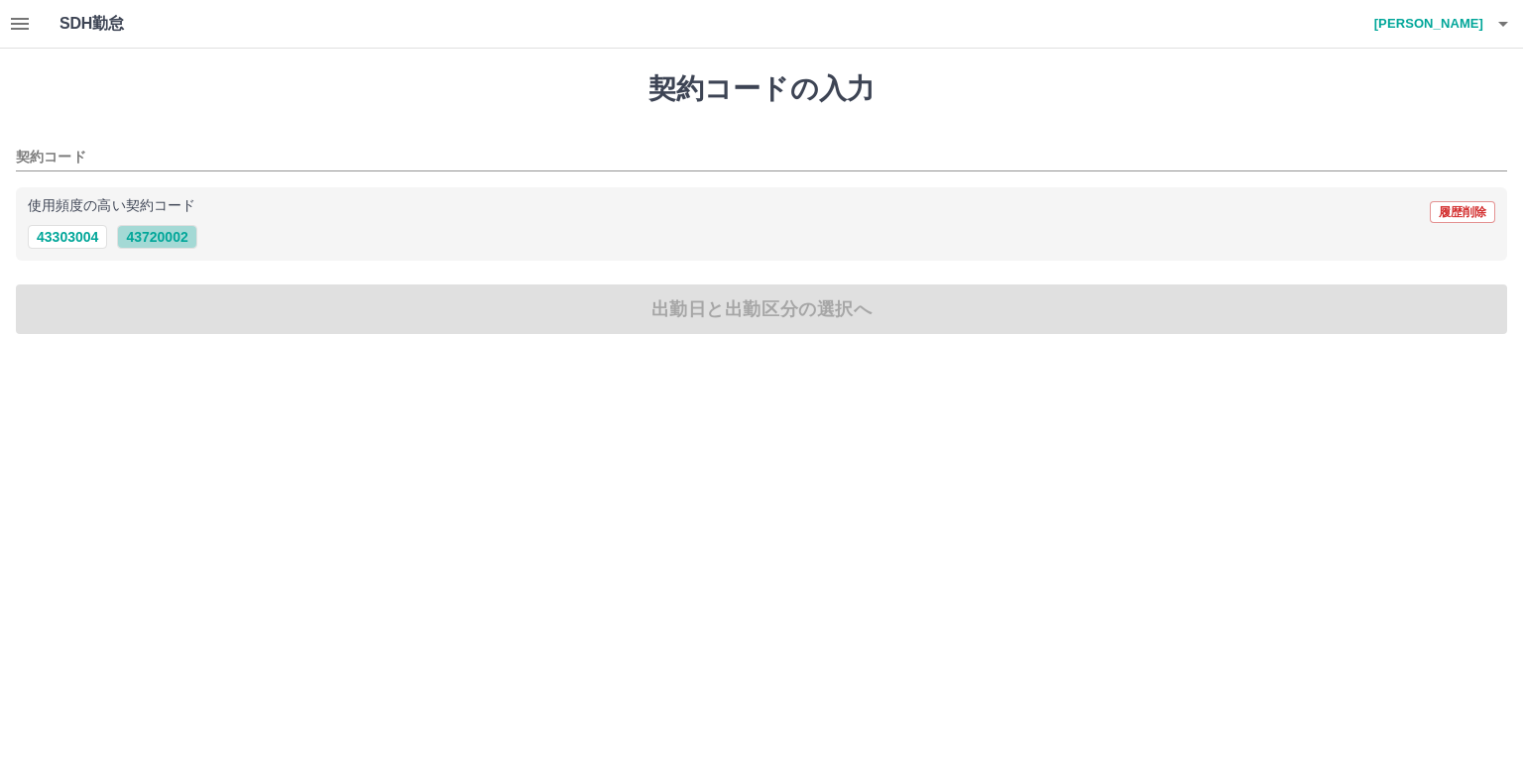 click on "43720002" at bounding box center [157, 237] 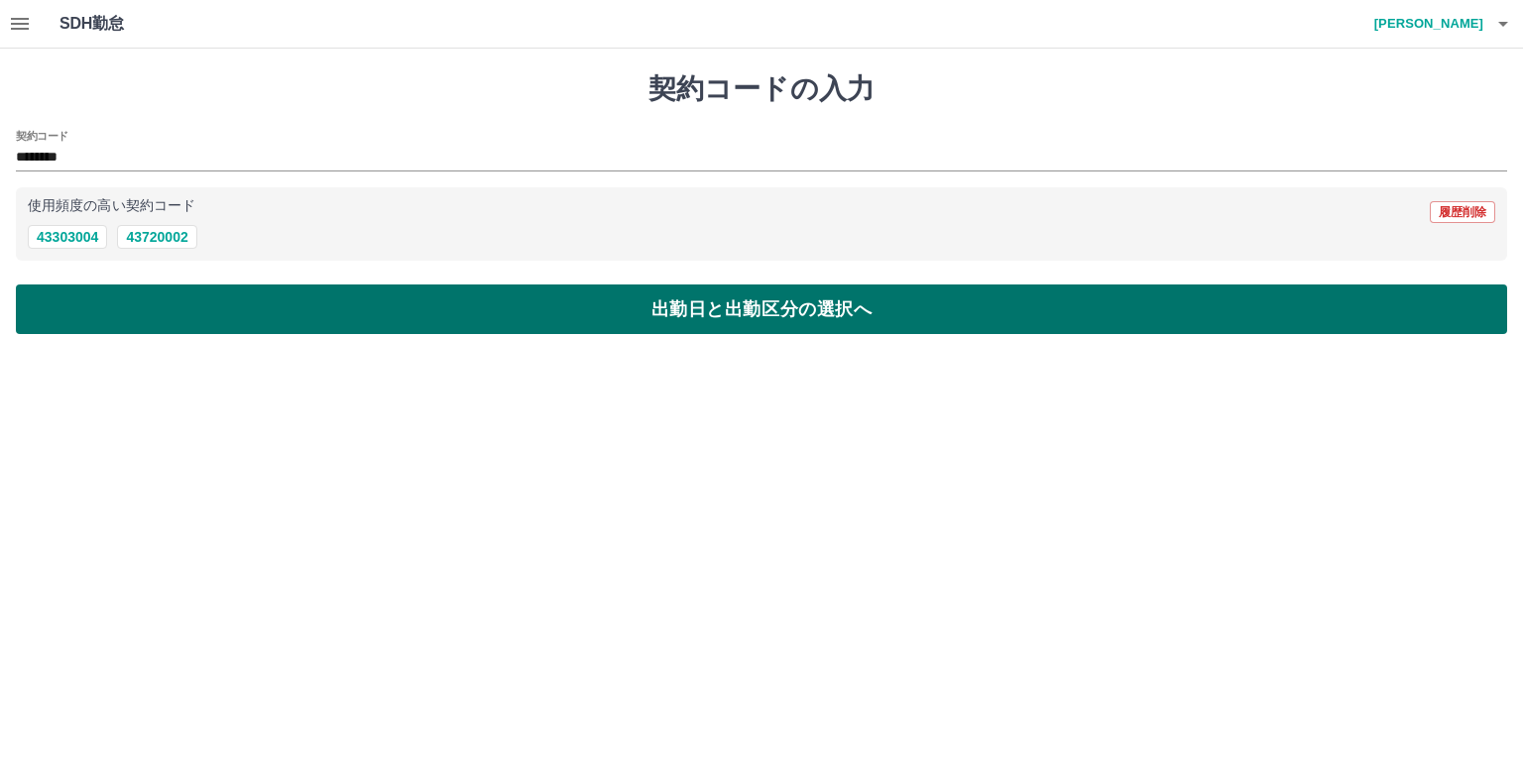 click on "出勤日と出勤区分の選択へ" at bounding box center [762, 309] 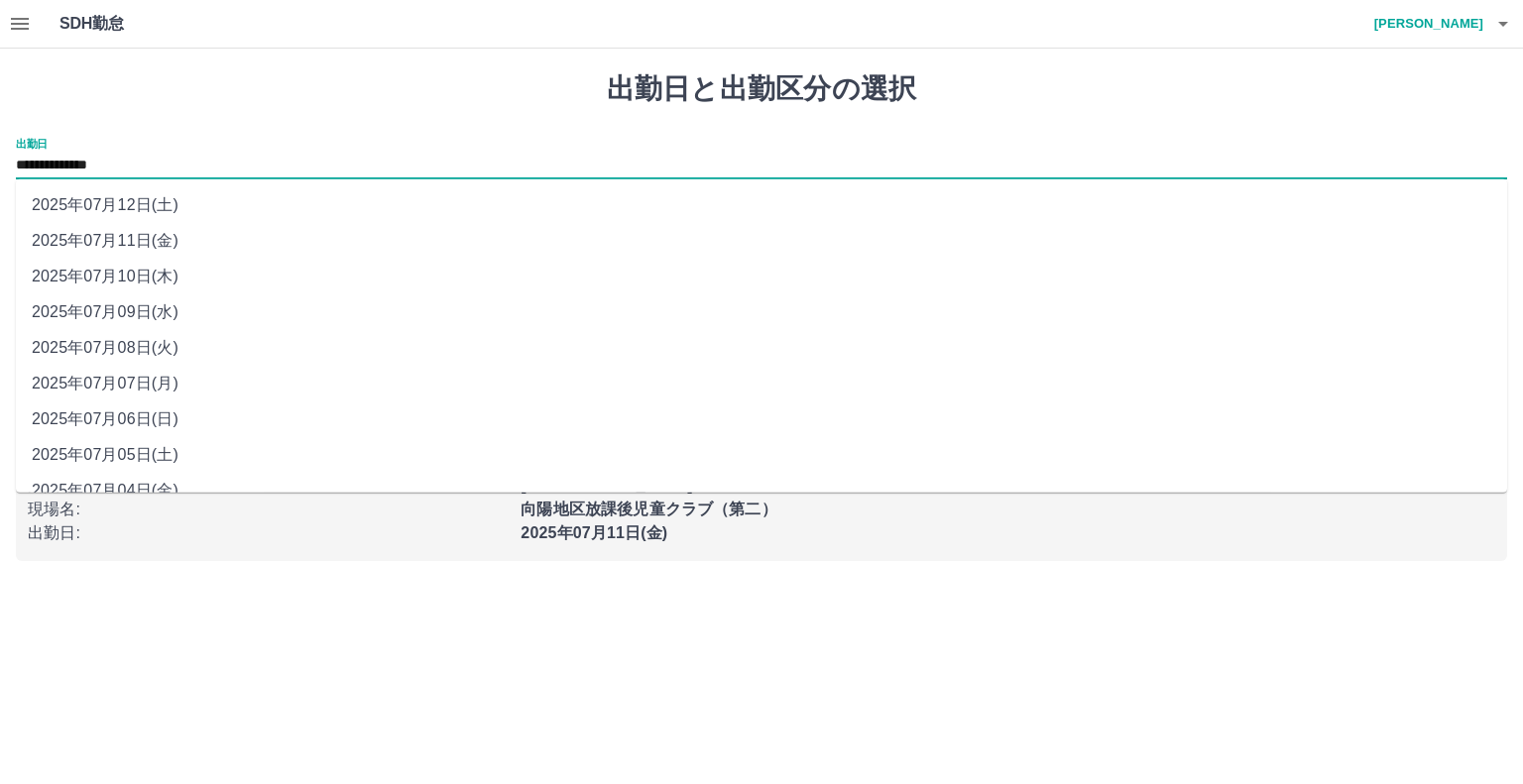 click on "**********" at bounding box center (762, 166) 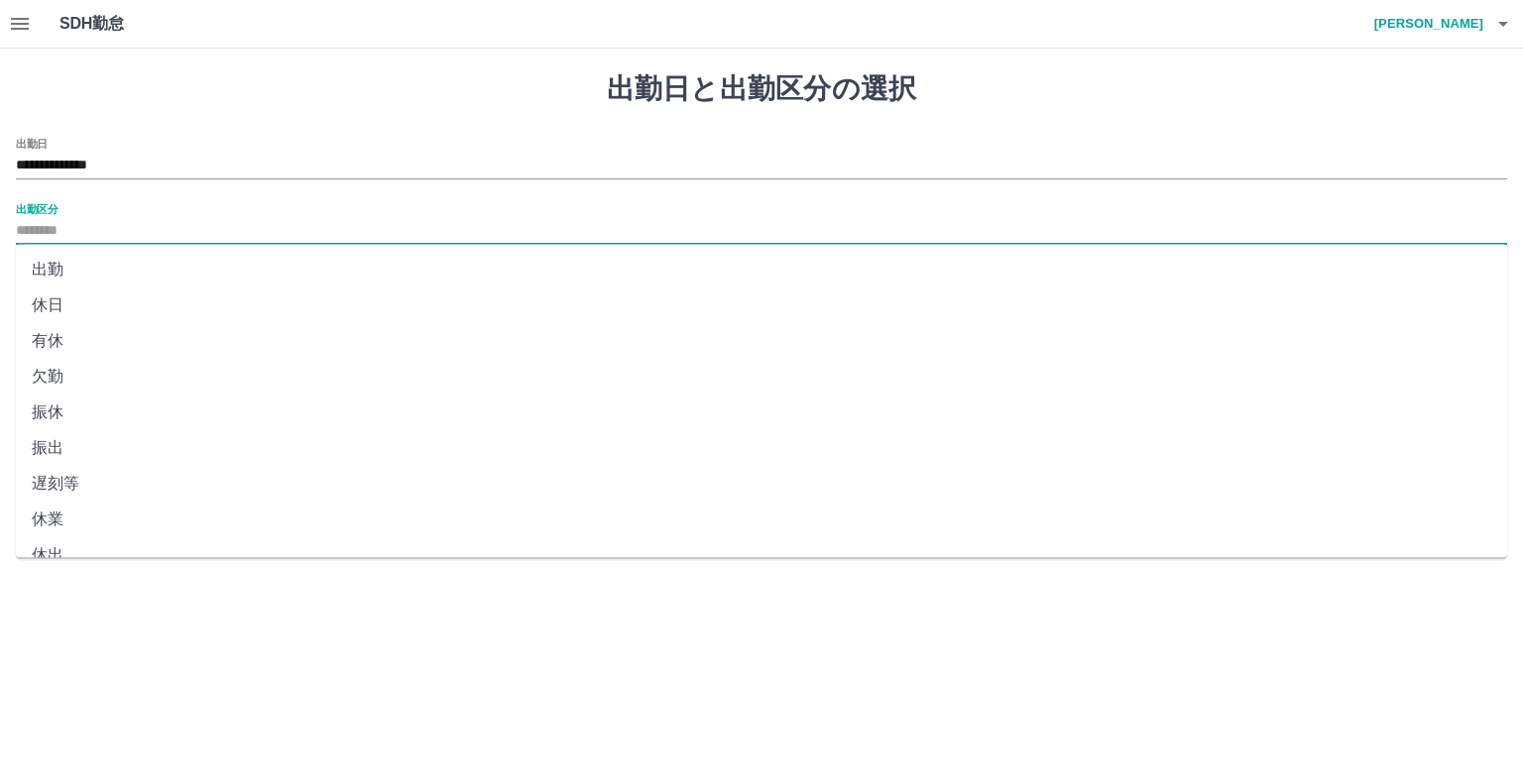 click on "出勤区分" at bounding box center [762, 231] 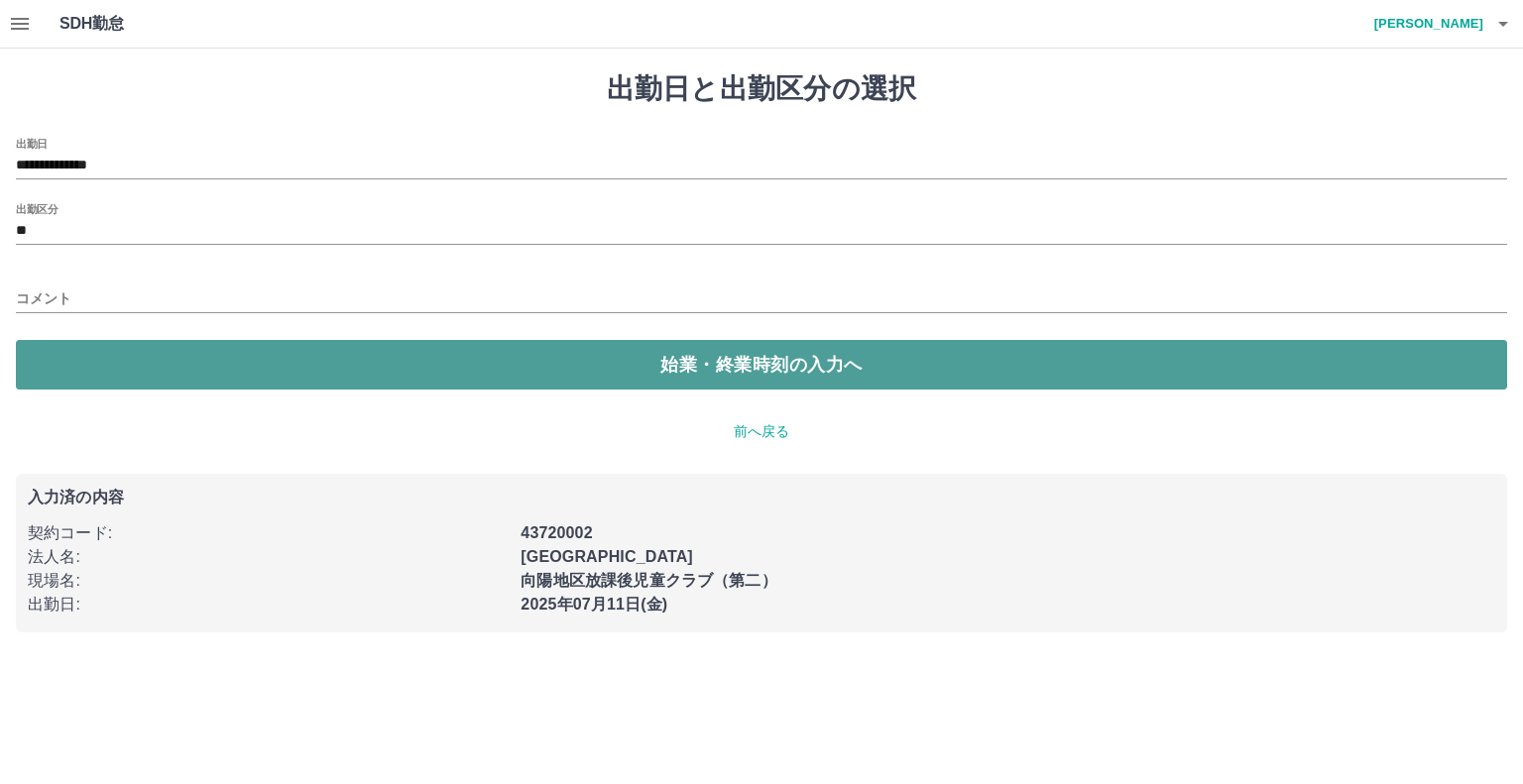 click on "始業・終業時刻の入力へ" at bounding box center (762, 365) 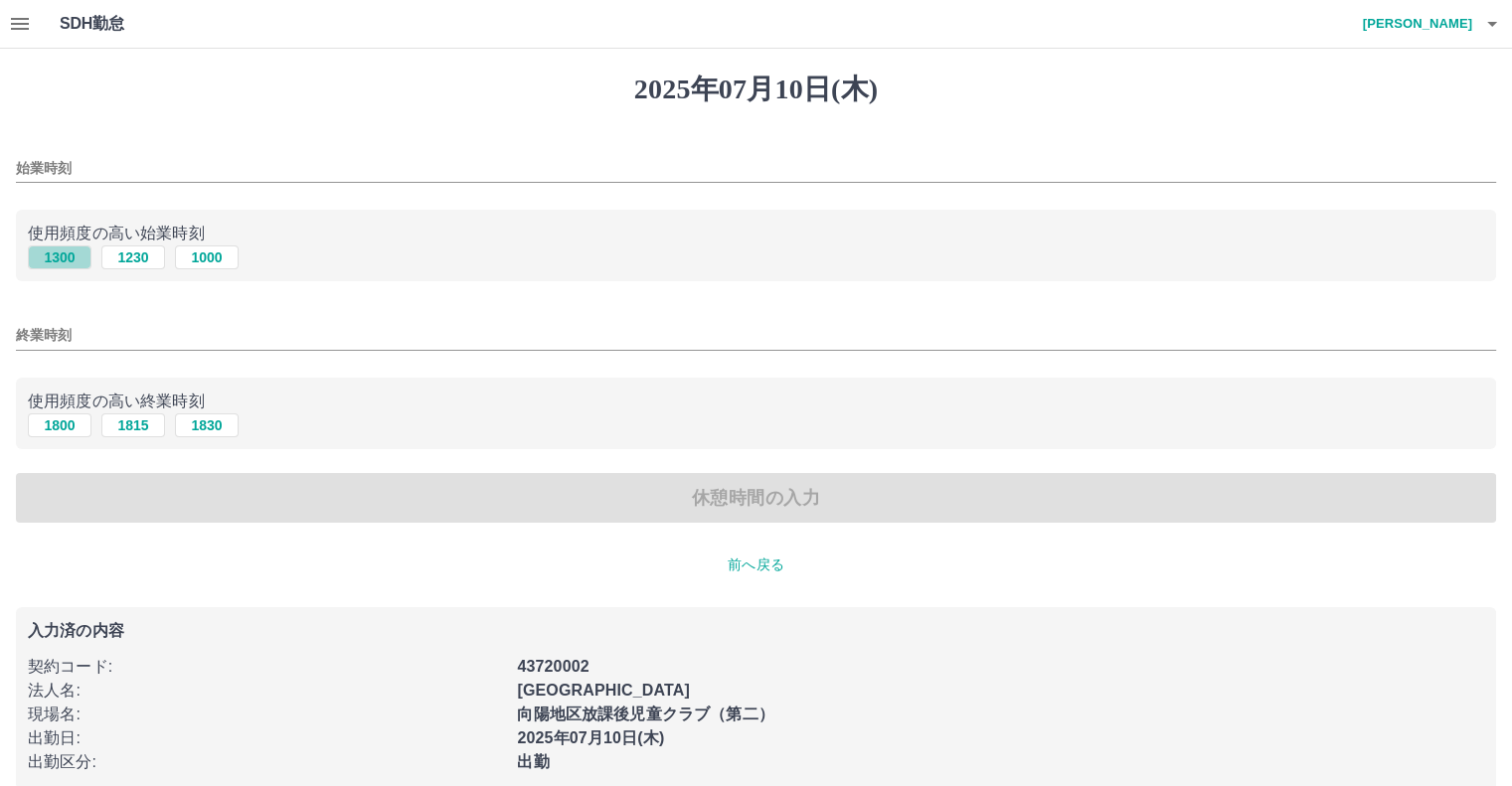 click on "1300" at bounding box center [60, 257] 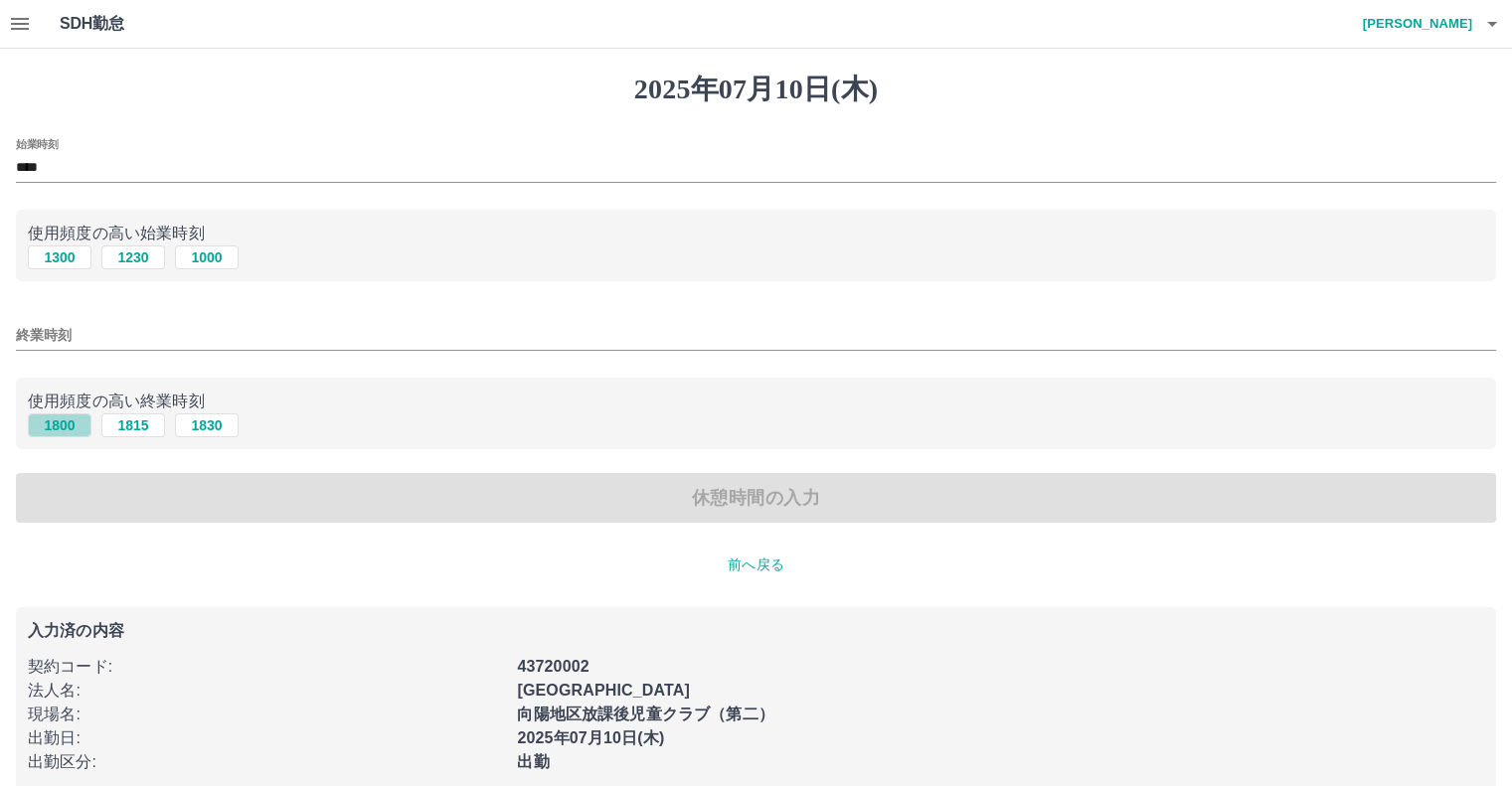 click on "1800" at bounding box center [60, 425] 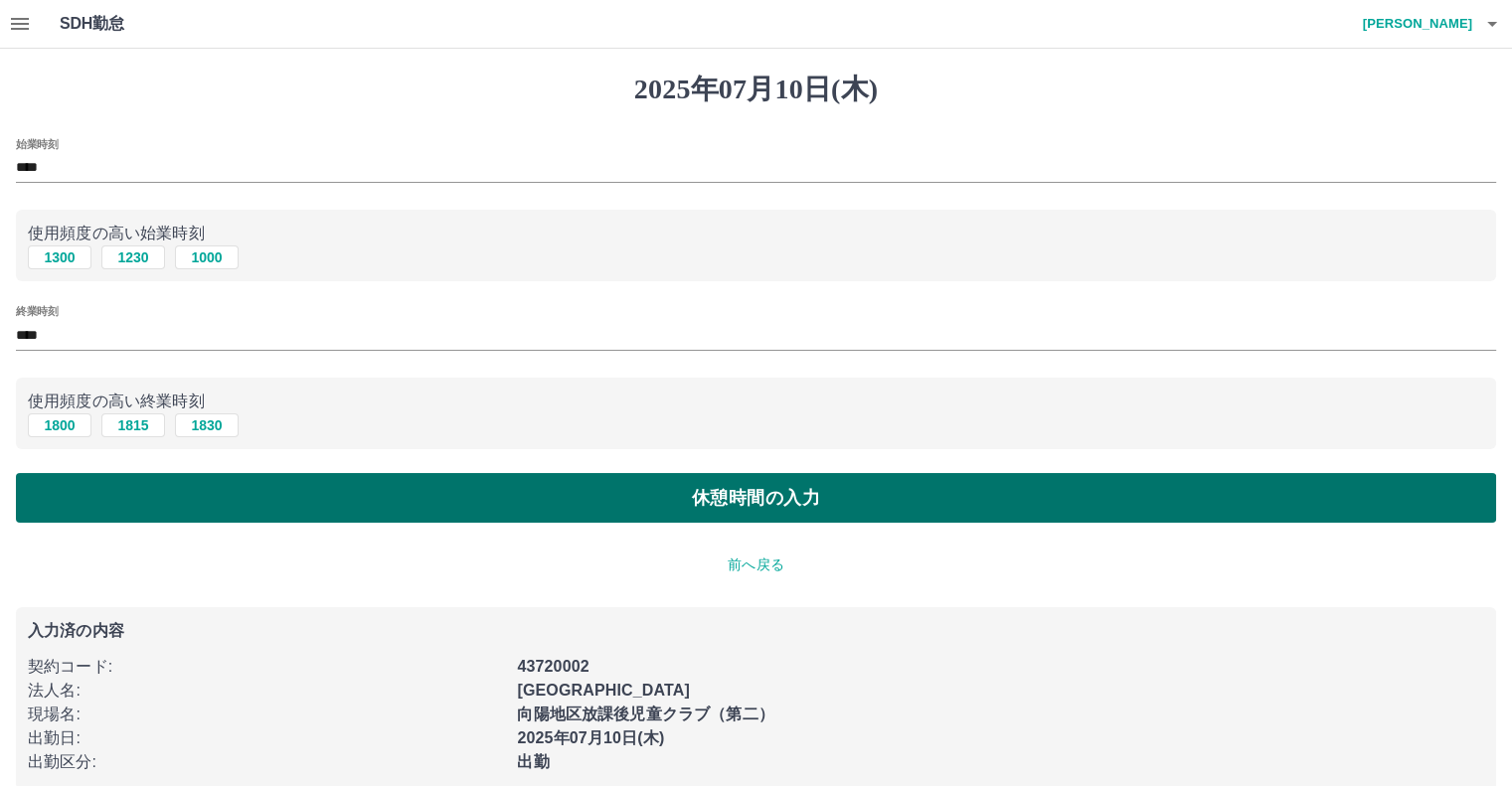 scroll, scrollTop: 29, scrollLeft: 0, axis: vertical 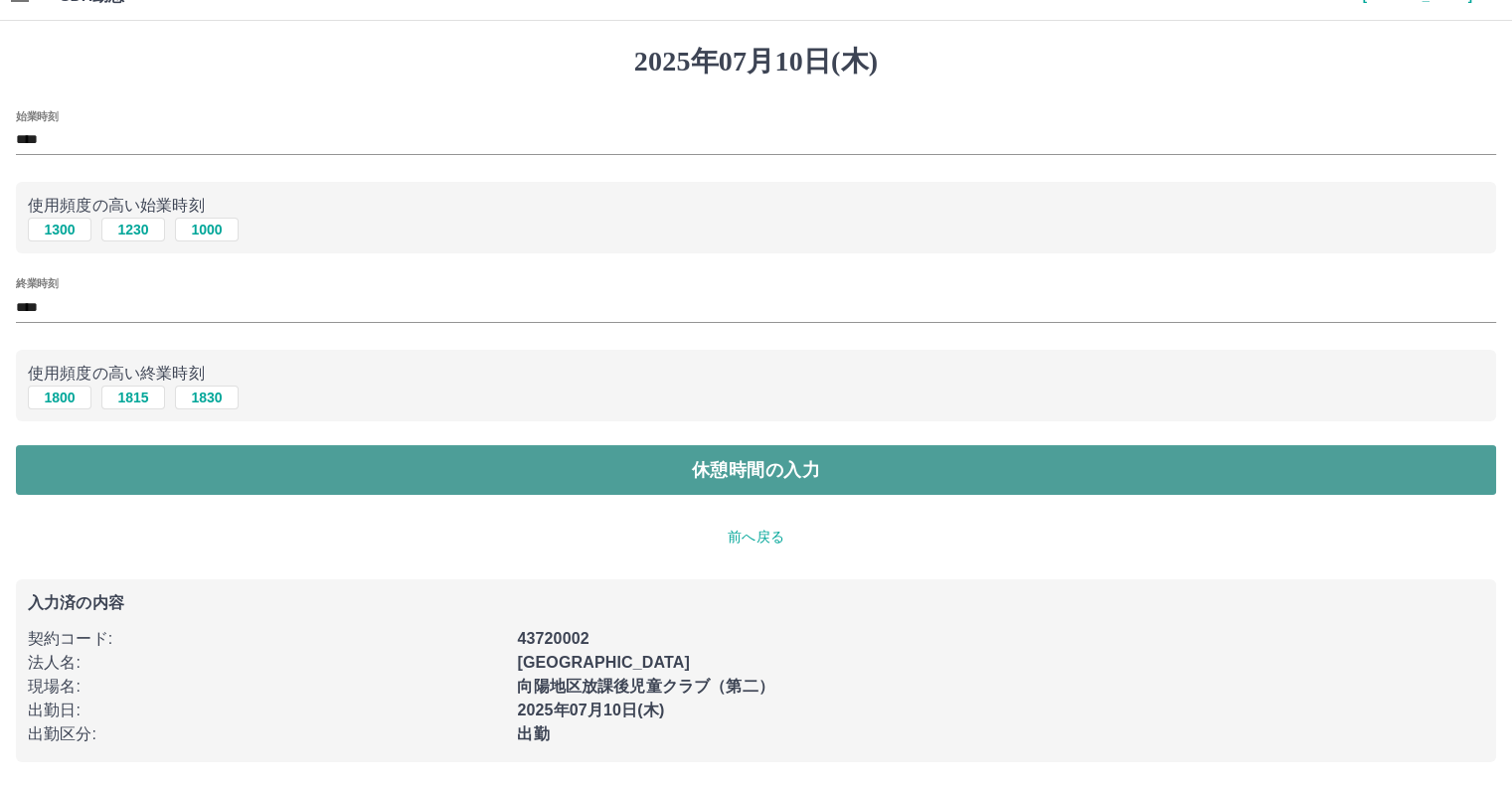 click on "休憩時間の入力" at bounding box center (756, 470) 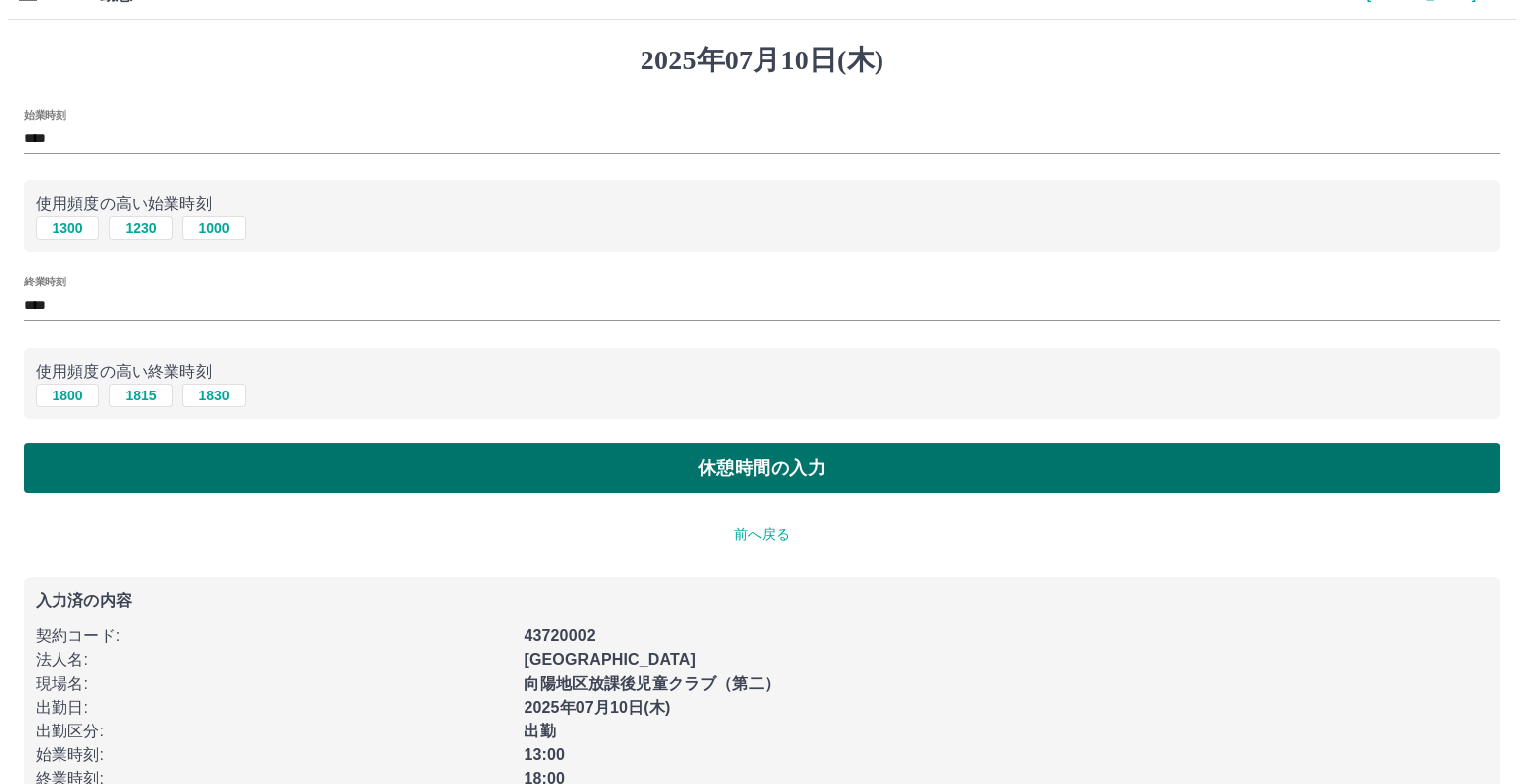 scroll, scrollTop: 0, scrollLeft: 0, axis: both 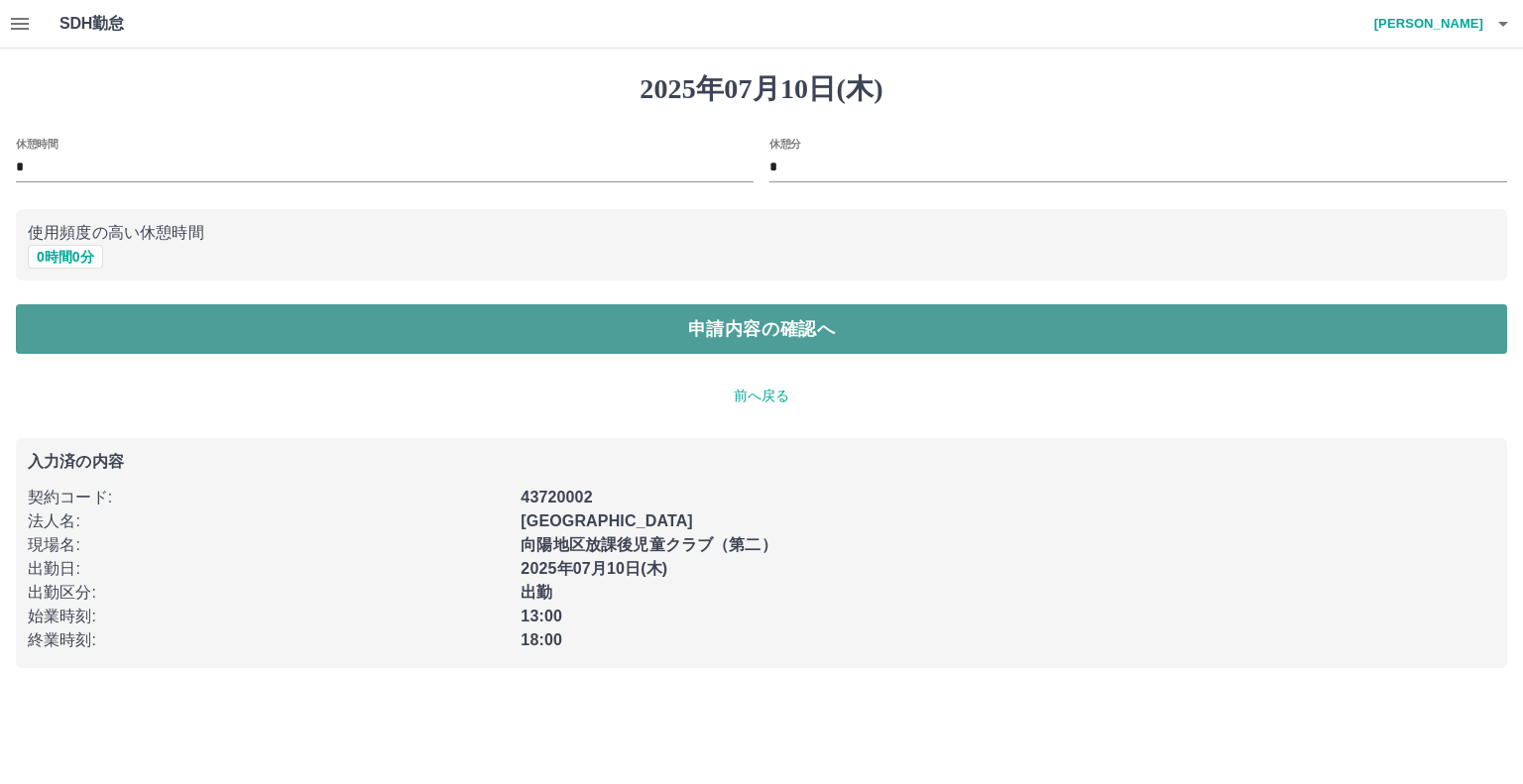 click on "申請内容の確認へ" at bounding box center [762, 329] 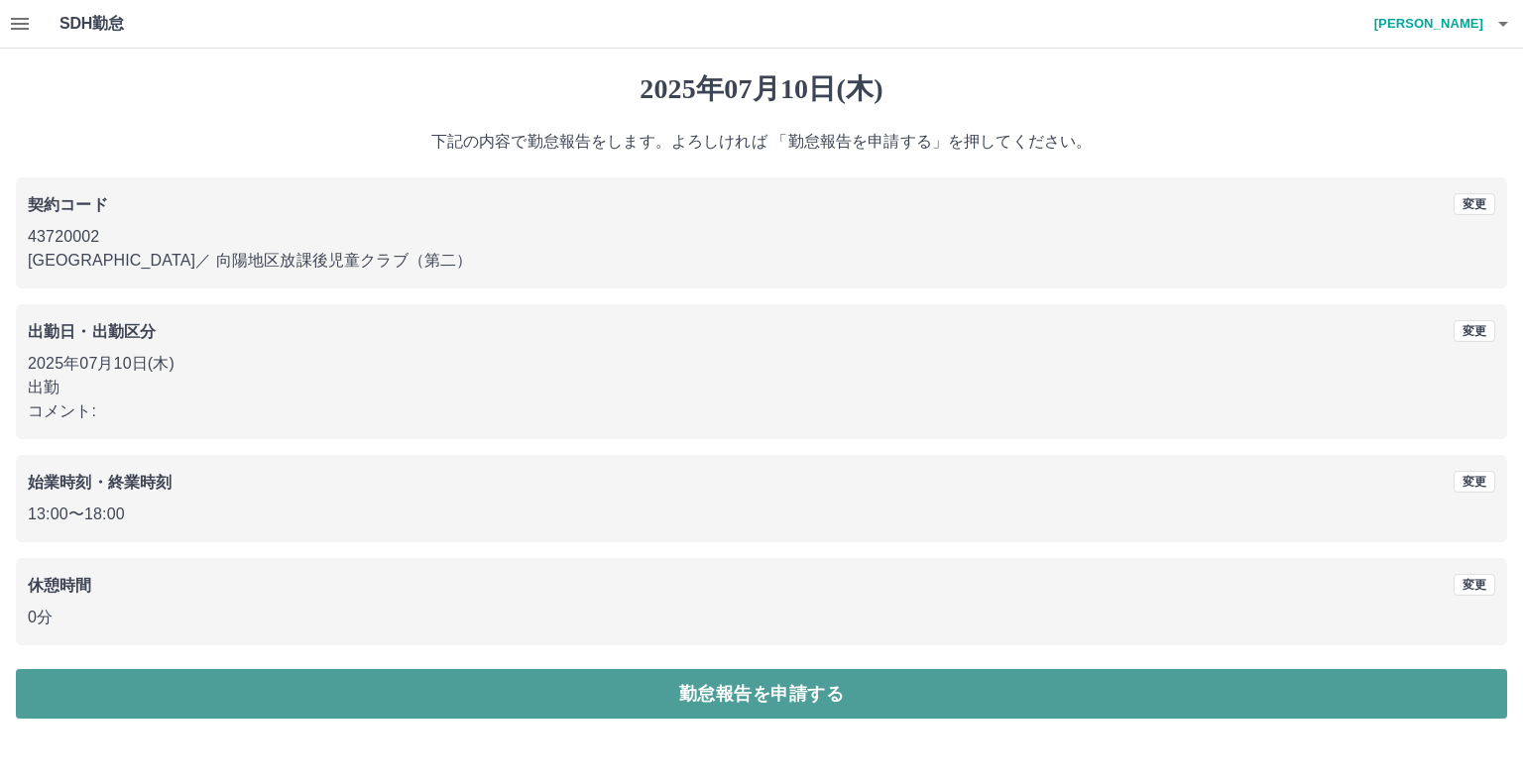 click on "勤怠報告を申請する" at bounding box center [762, 694] 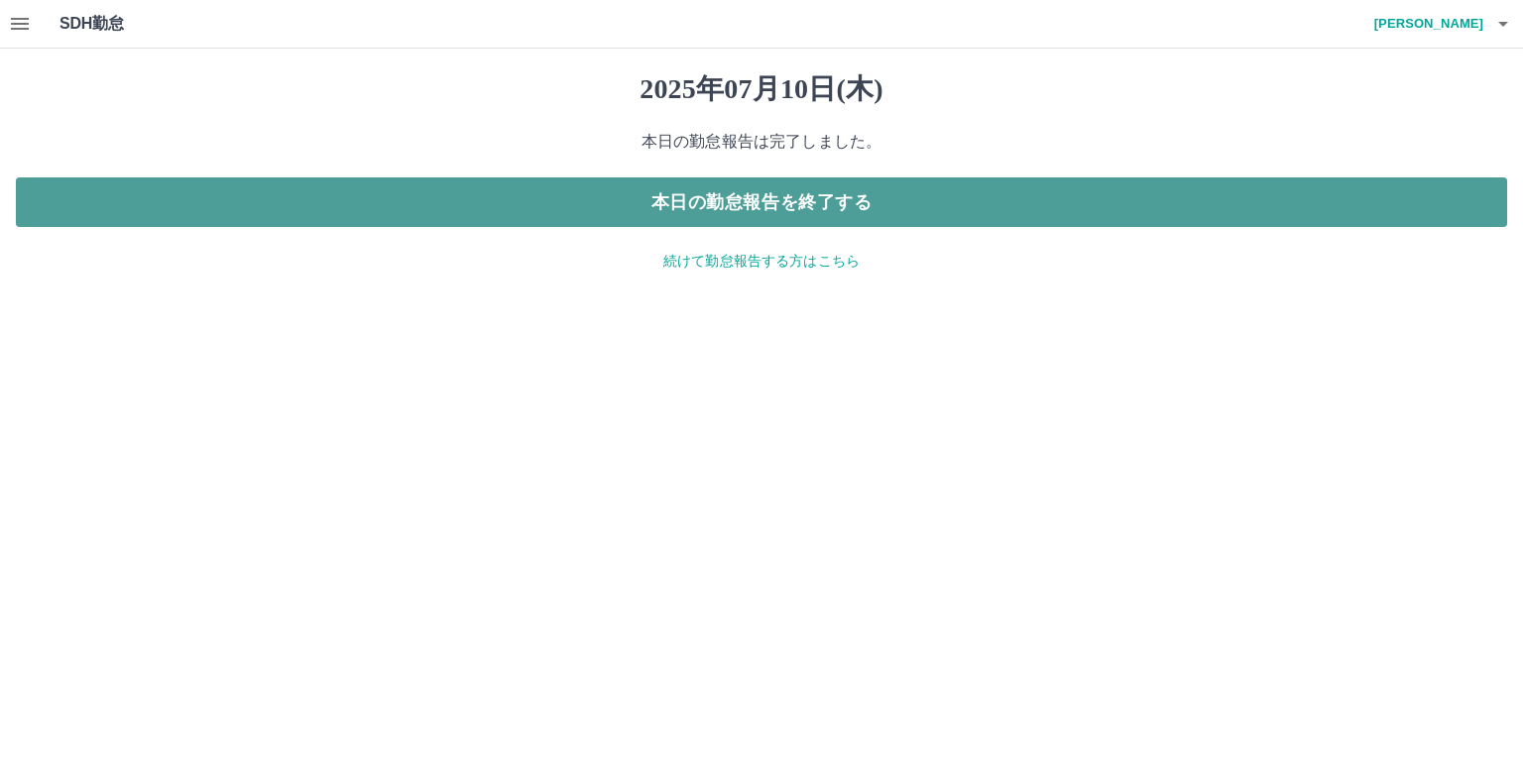 click on "本日の勤怠報告を終了する" at bounding box center [762, 202] 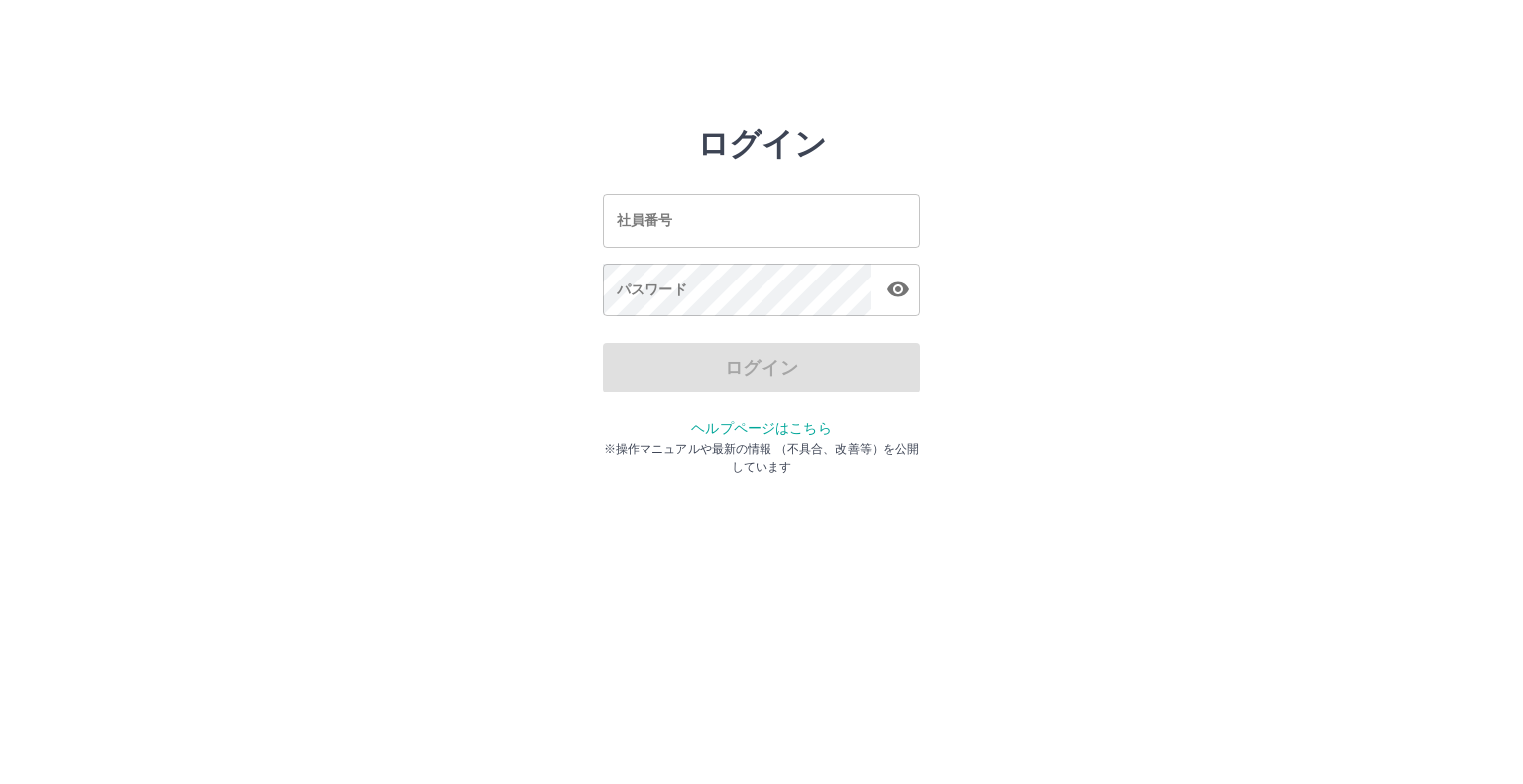 scroll, scrollTop: 0, scrollLeft: 0, axis: both 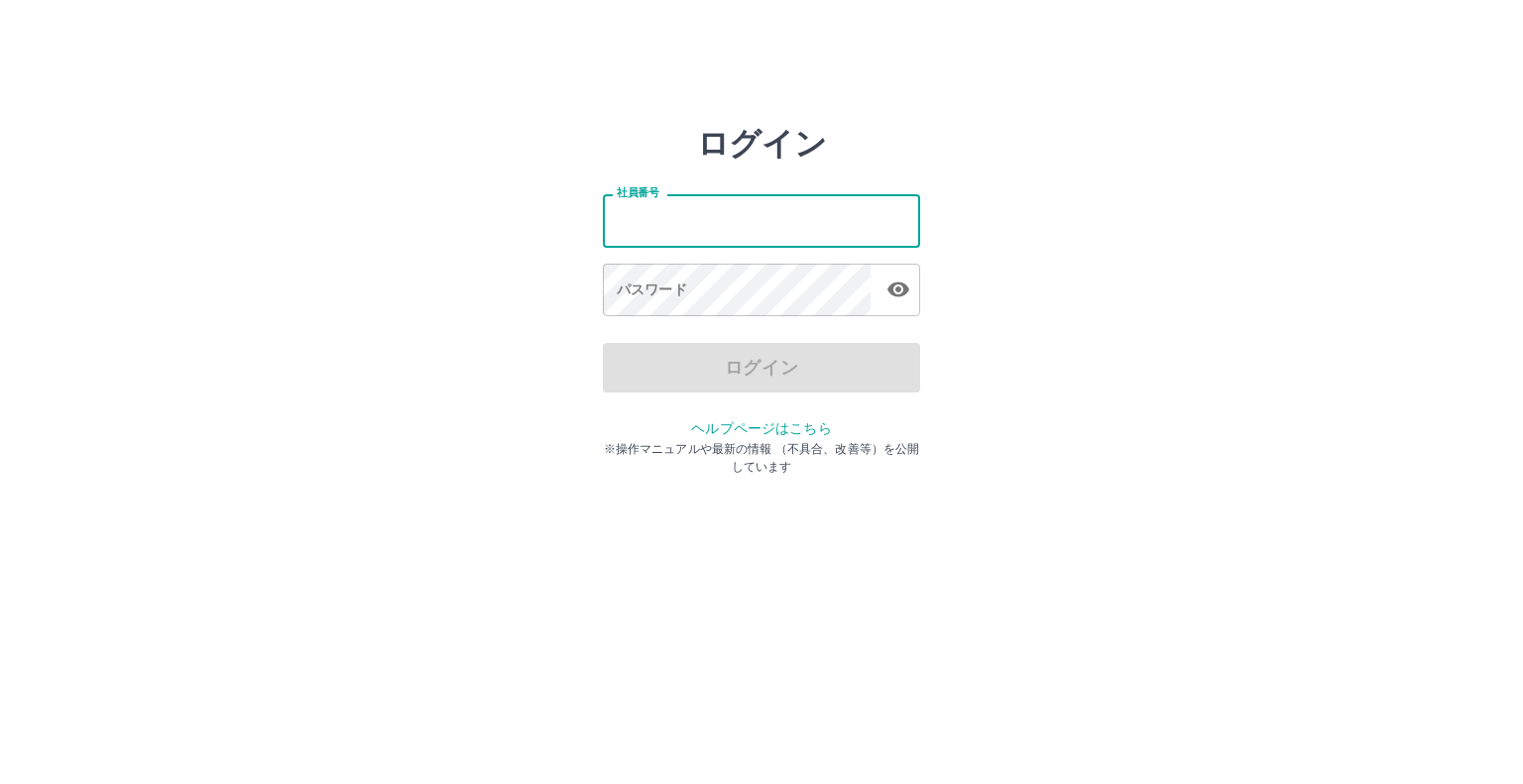 drag, startPoint x: 829, startPoint y: 201, endPoint x: 828, endPoint y: 213, distance: 12.0415946 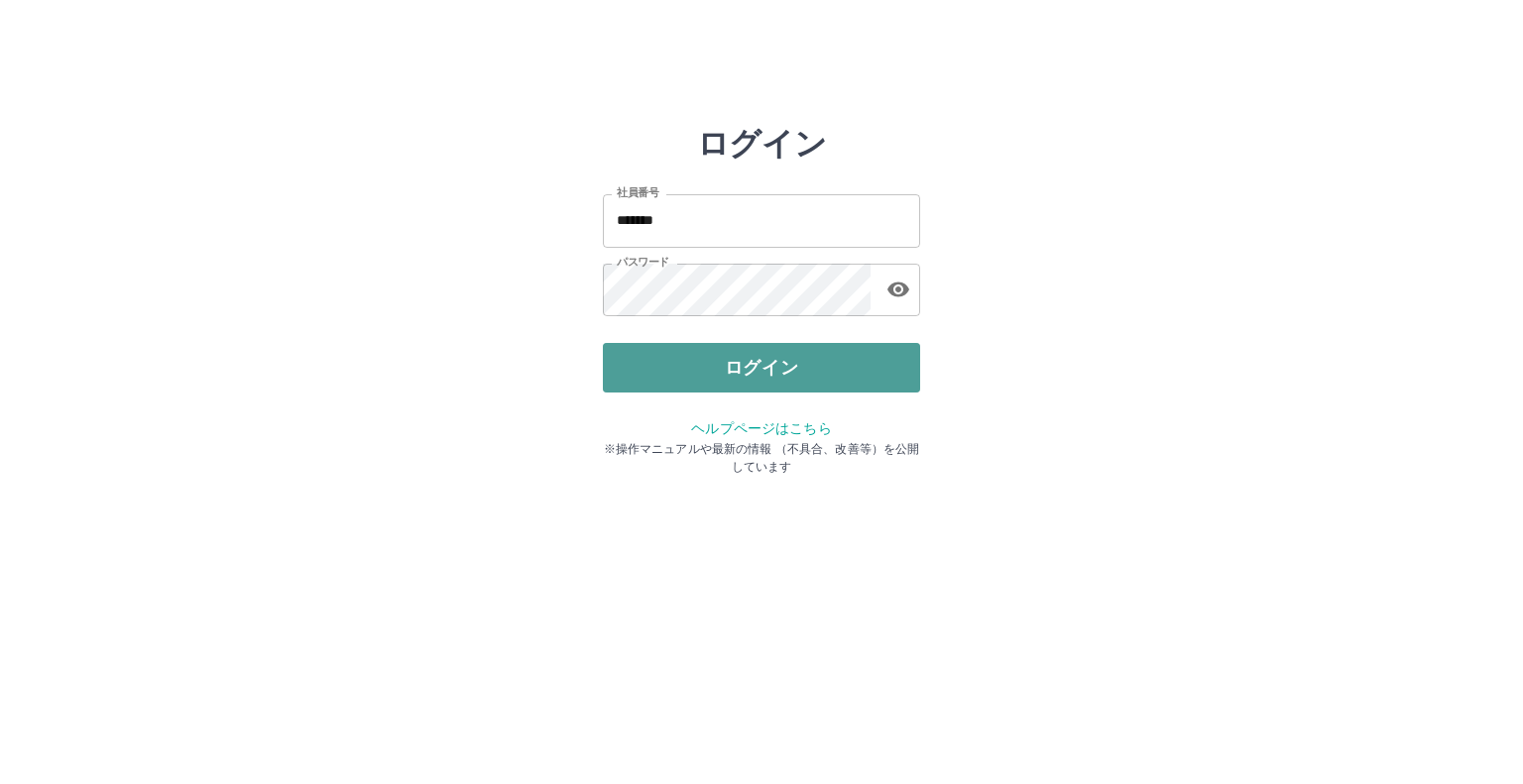 click on "ログイン" at bounding box center (762, 368) 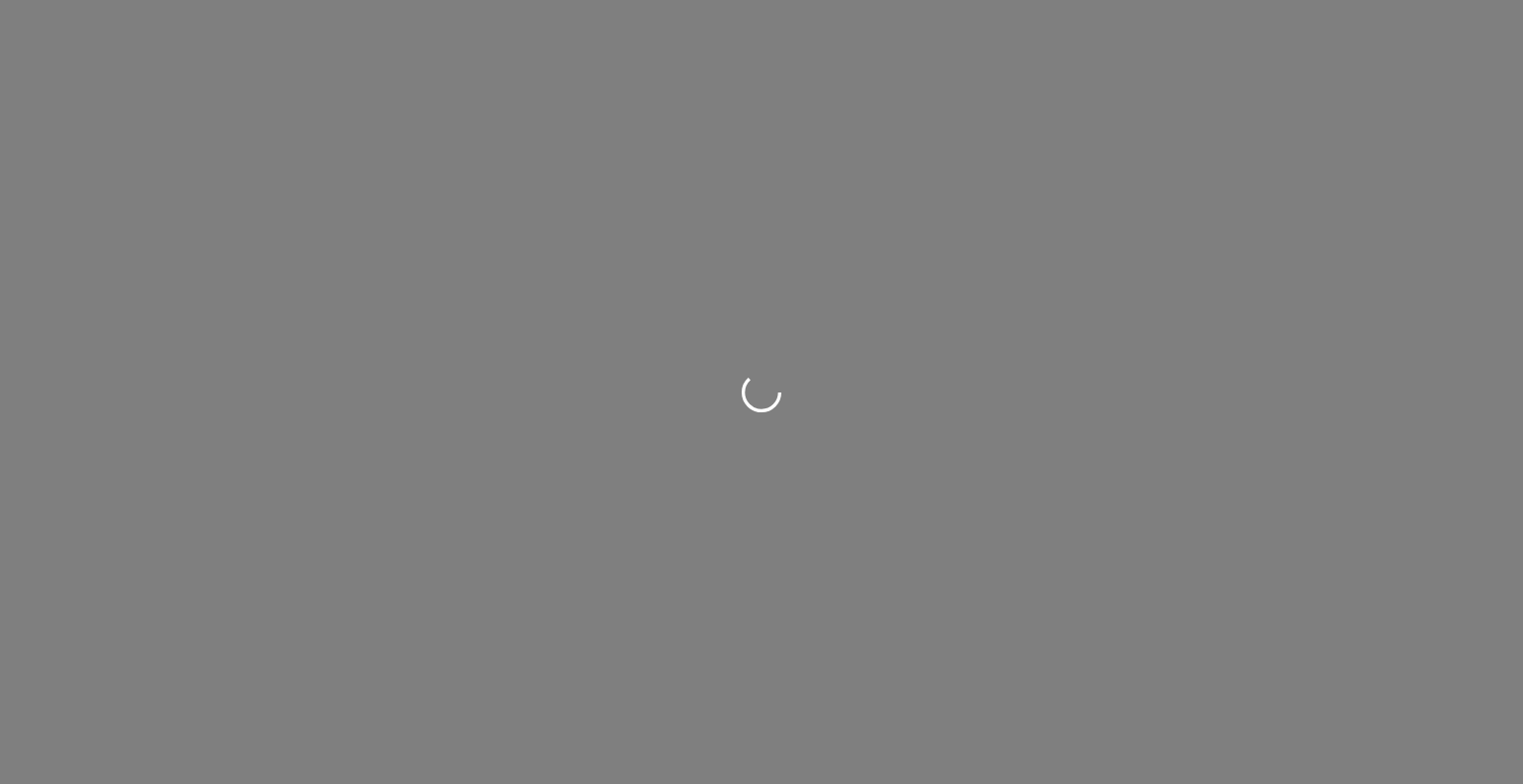 scroll, scrollTop: 0, scrollLeft: 0, axis: both 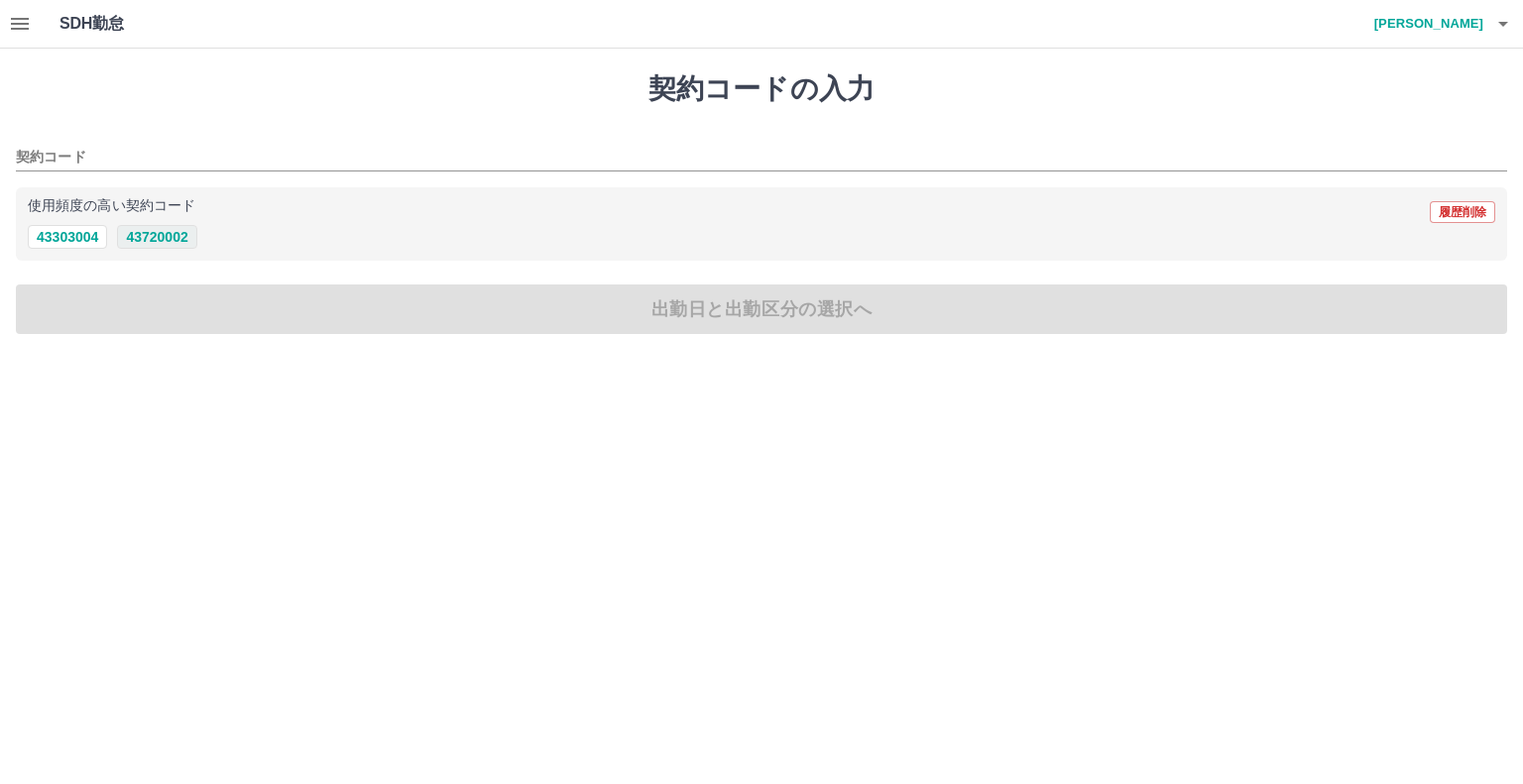 click on "43720002" at bounding box center [157, 237] 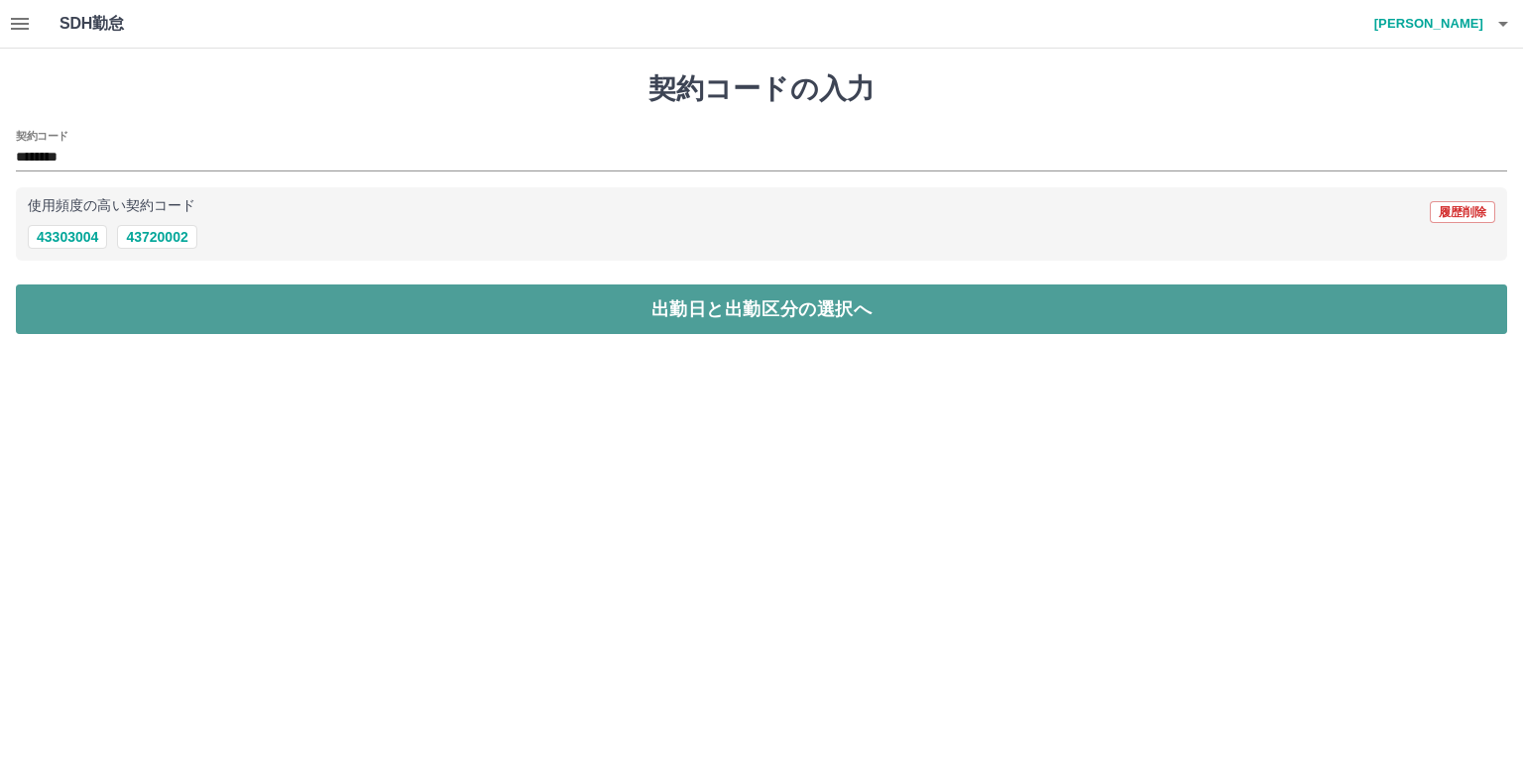 click on "出勤日と出勤区分の選択へ" at bounding box center [762, 309] 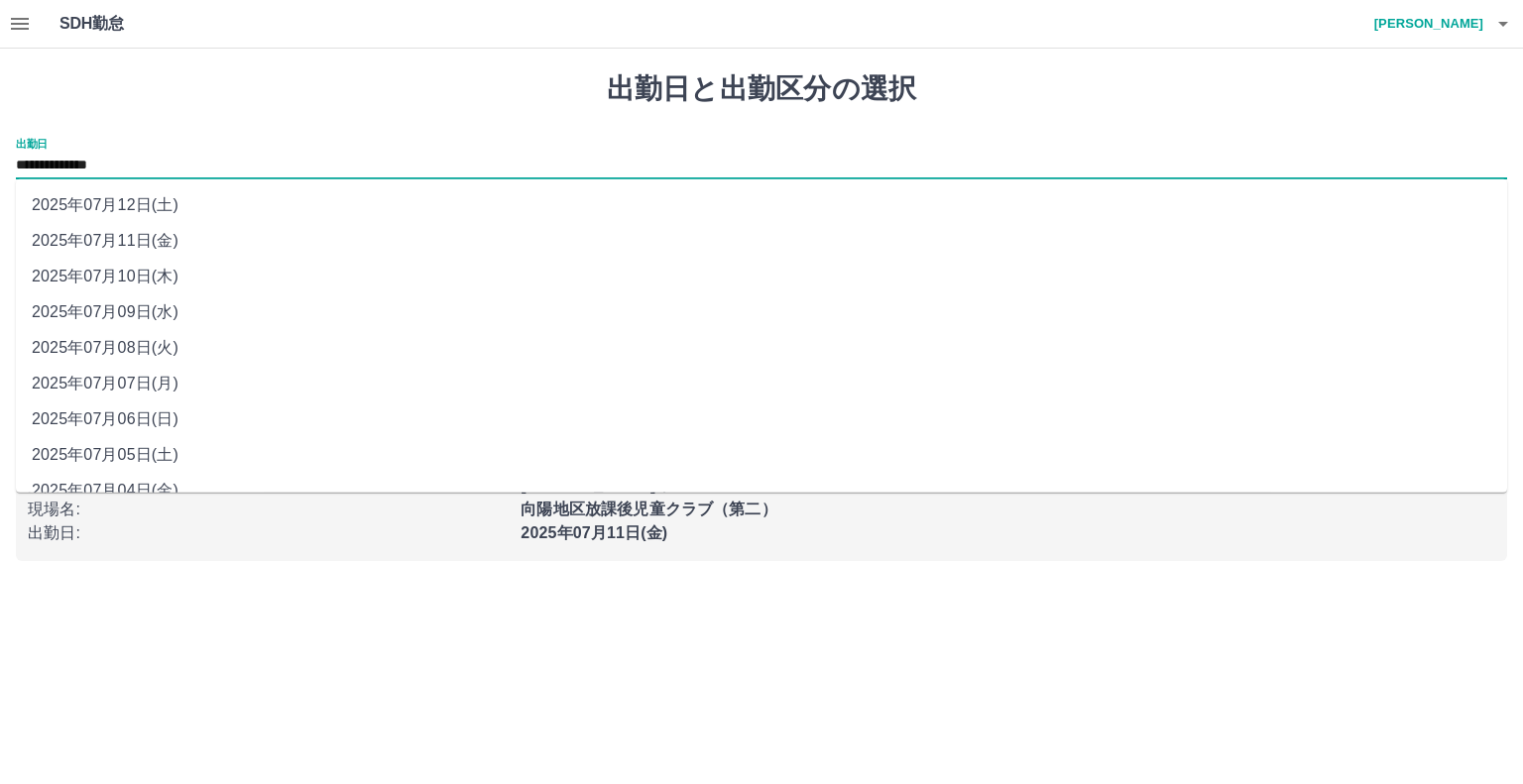 click on "**********" at bounding box center [762, 166] 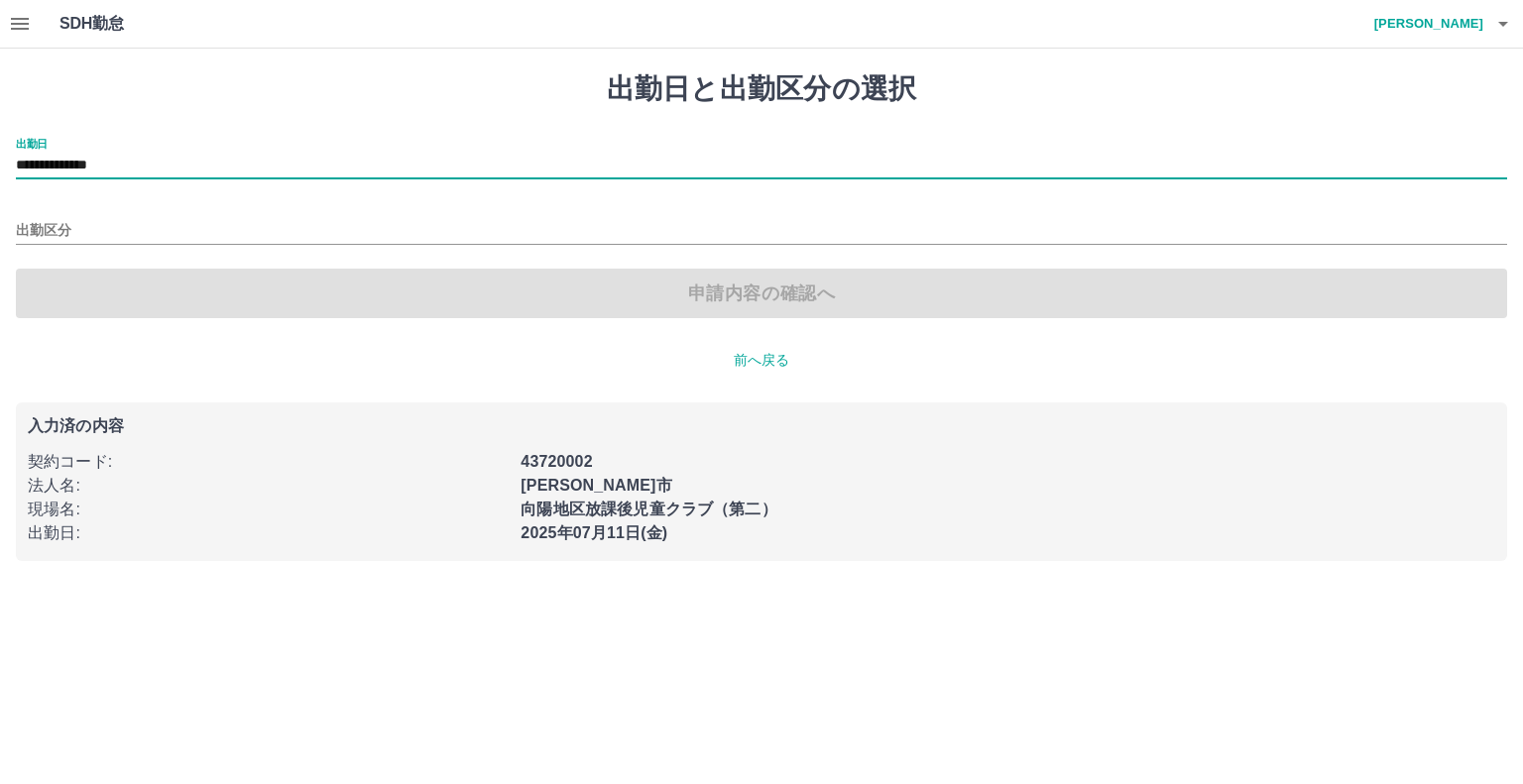 click on "出勤区分" at bounding box center (762, 224) 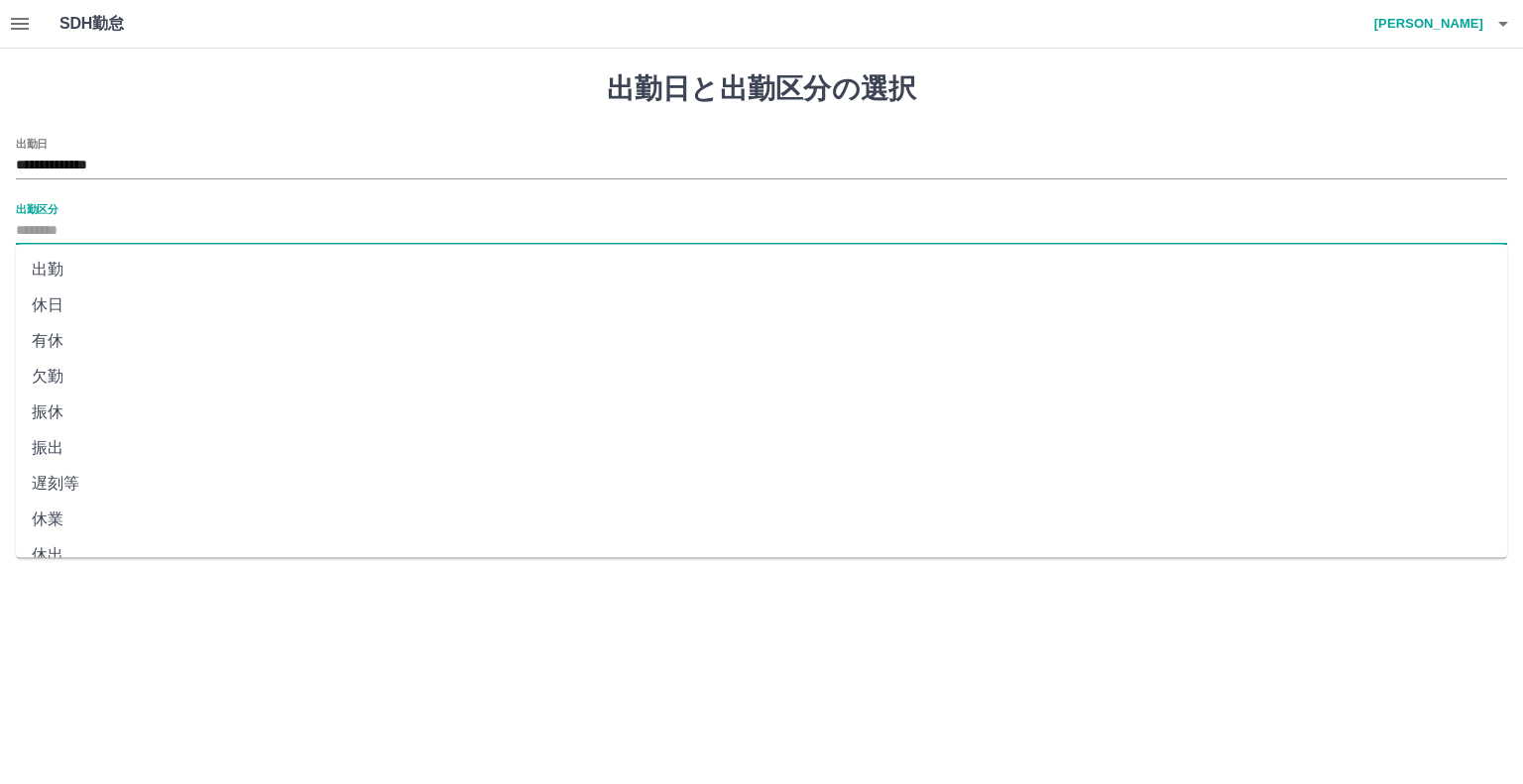 click on "出勤区分" at bounding box center (762, 231) 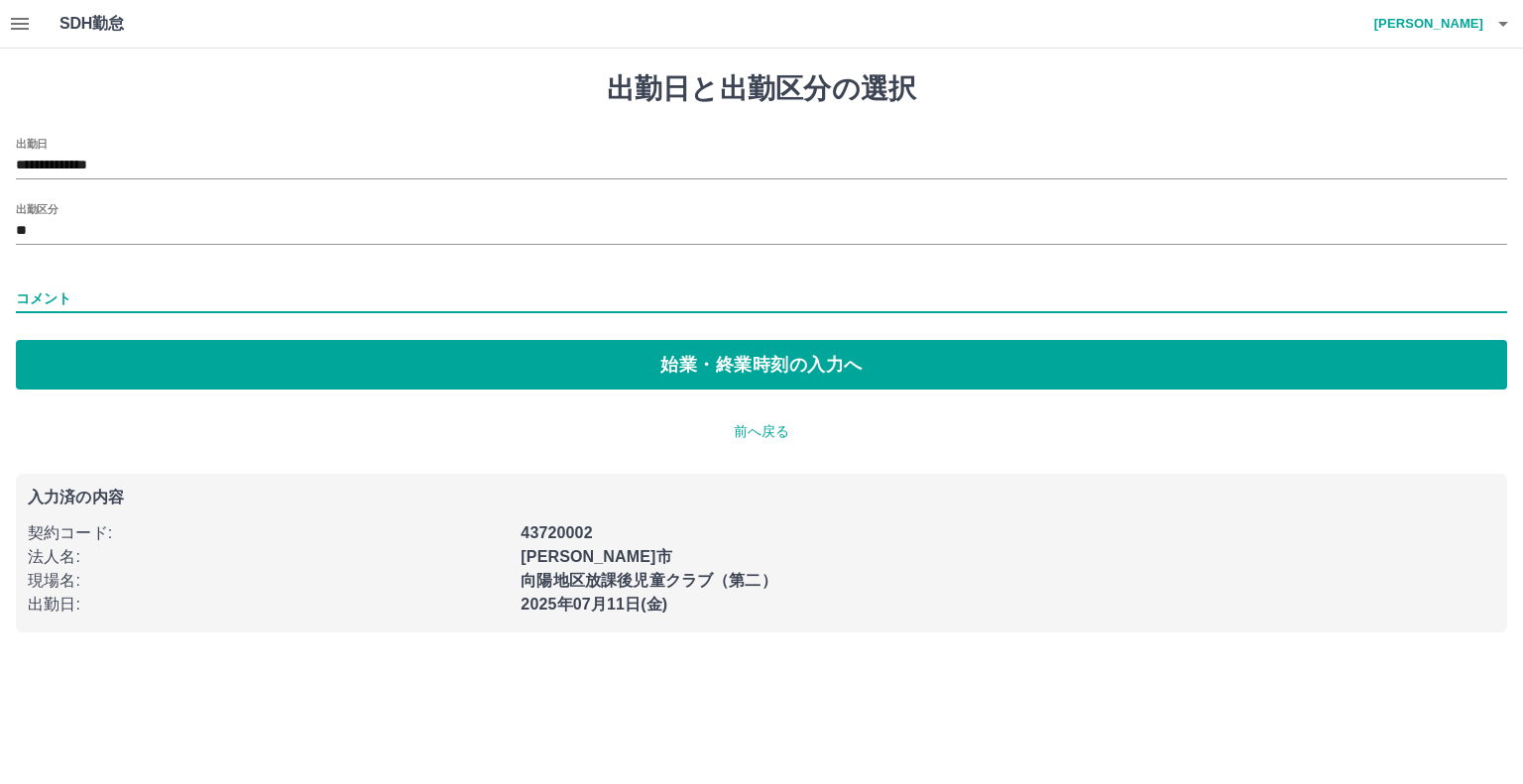 click on "コメント" at bounding box center (762, 298) 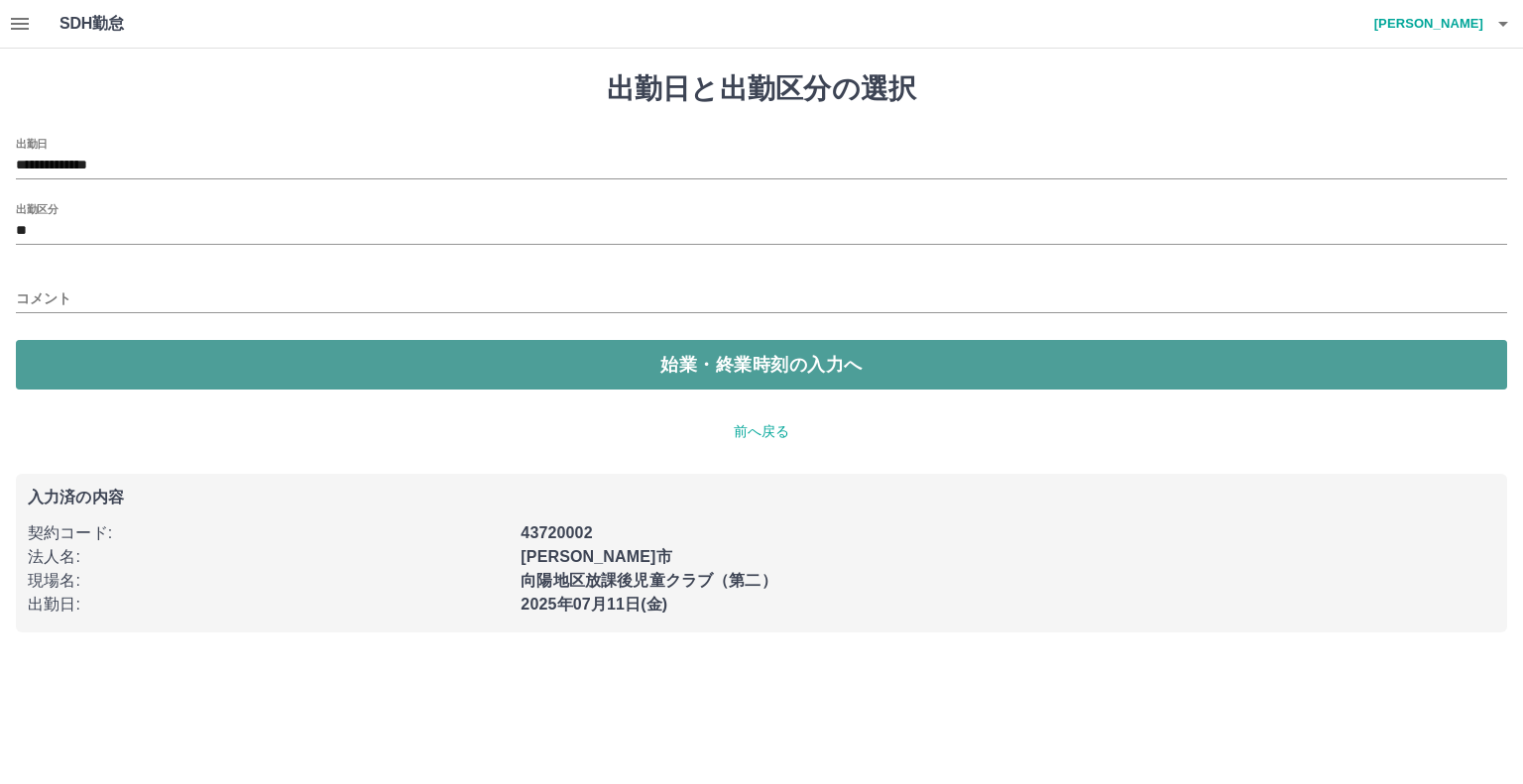 click on "始業・終業時刻の入力へ" at bounding box center [762, 365] 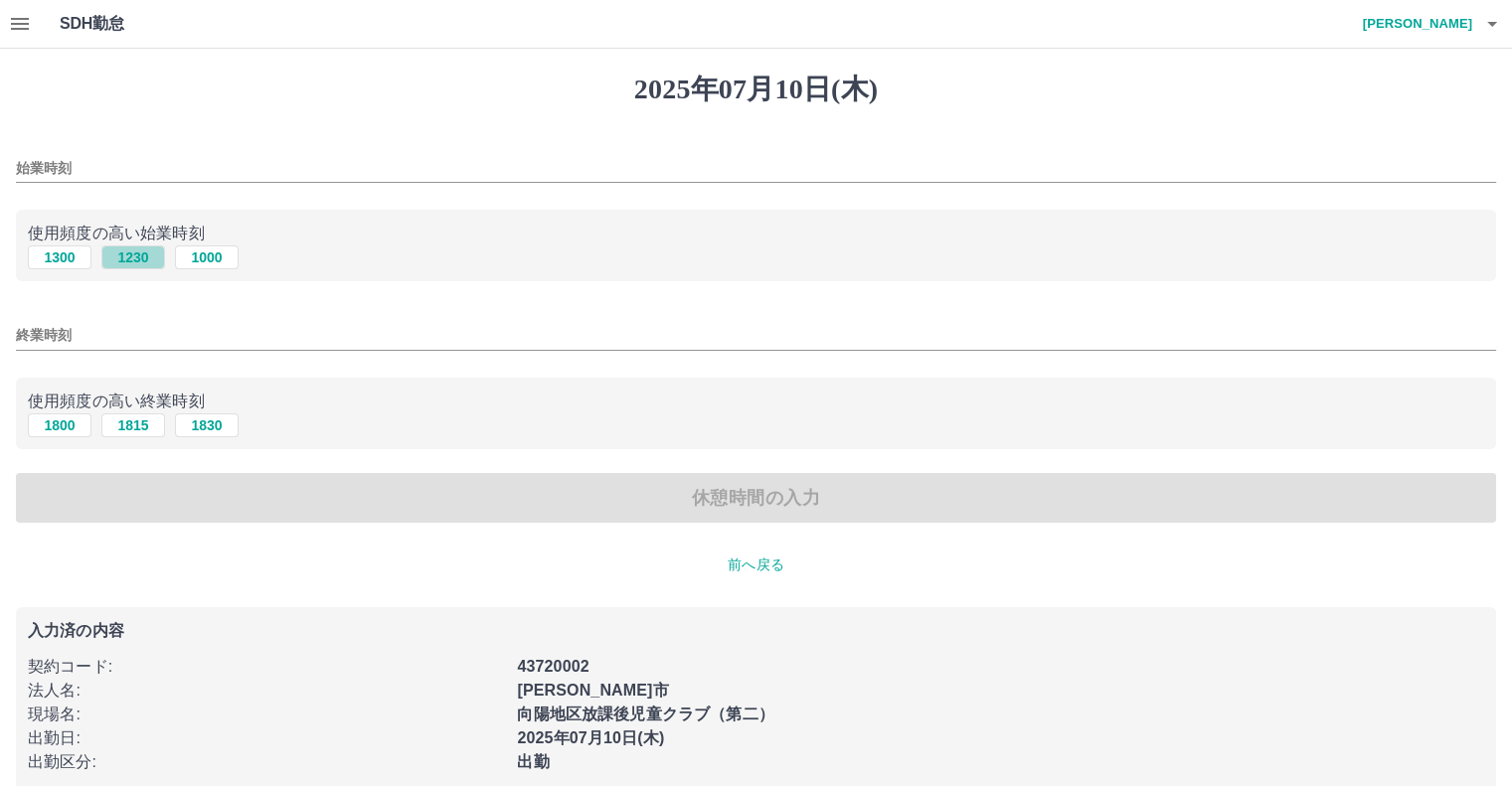 click on "1230" at bounding box center (133, 257) 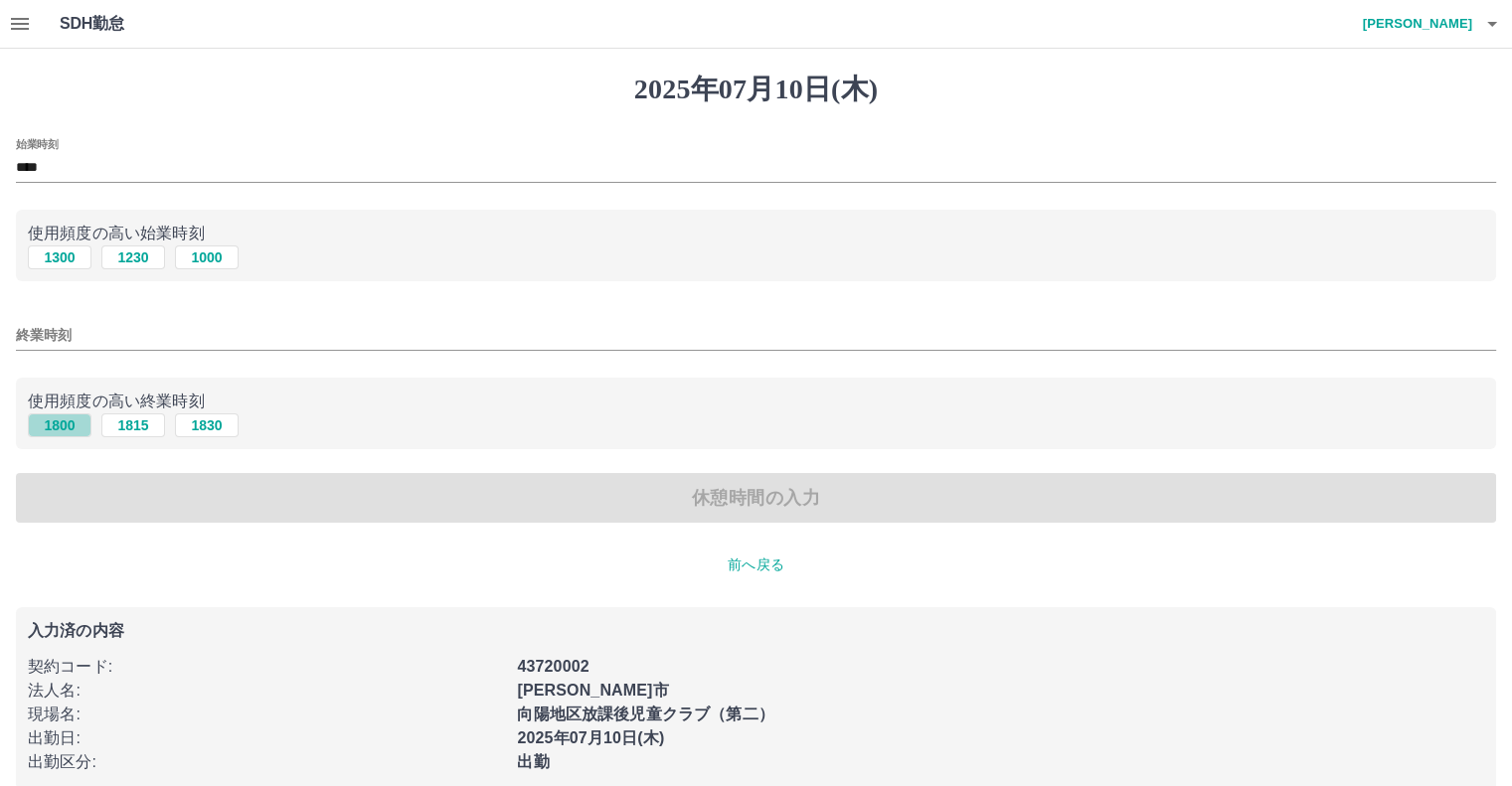 click on "1800" at bounding box center [60, 425] 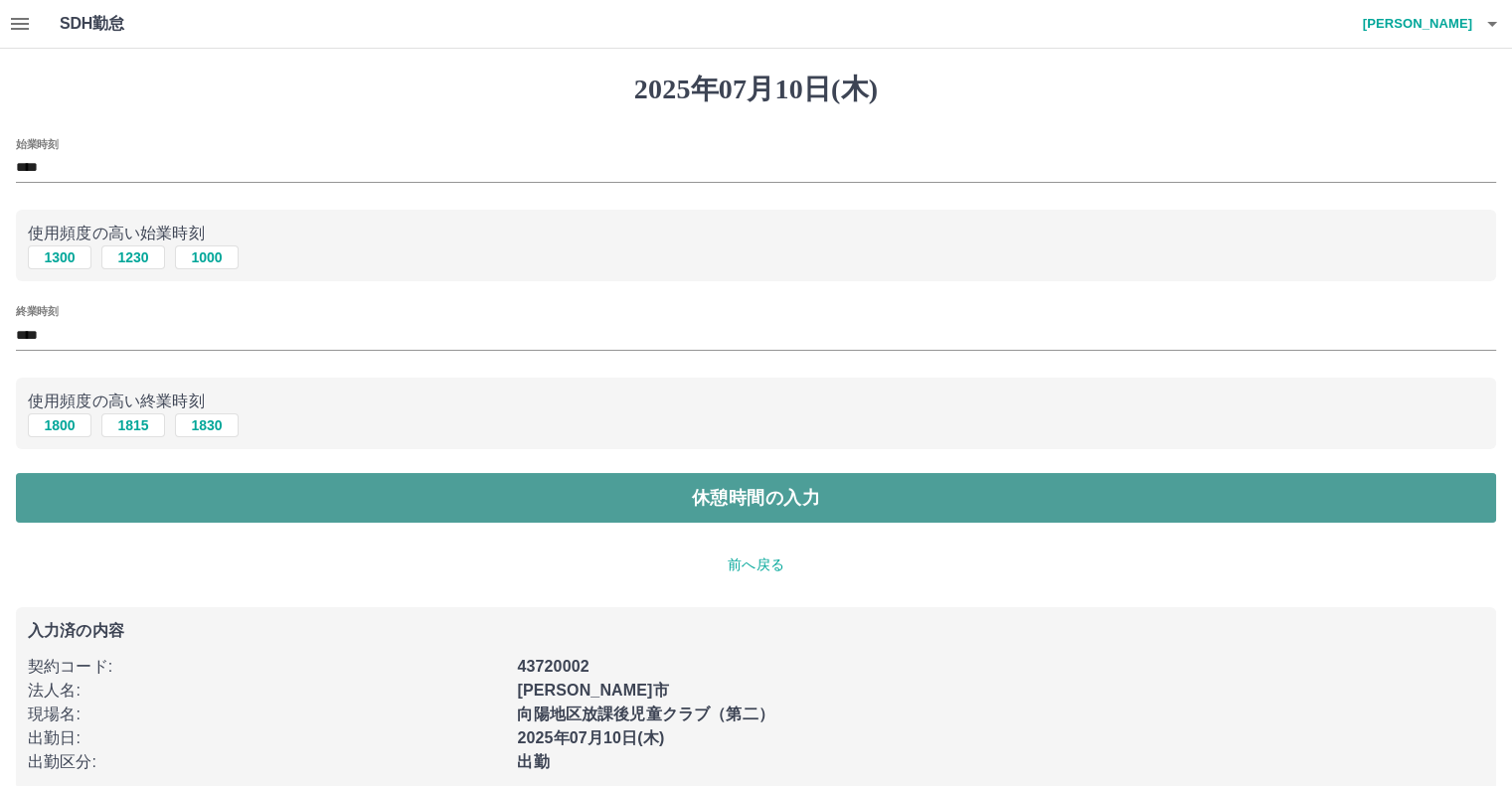 click on "休憩時間の入力" at bounding box center [756, 498] 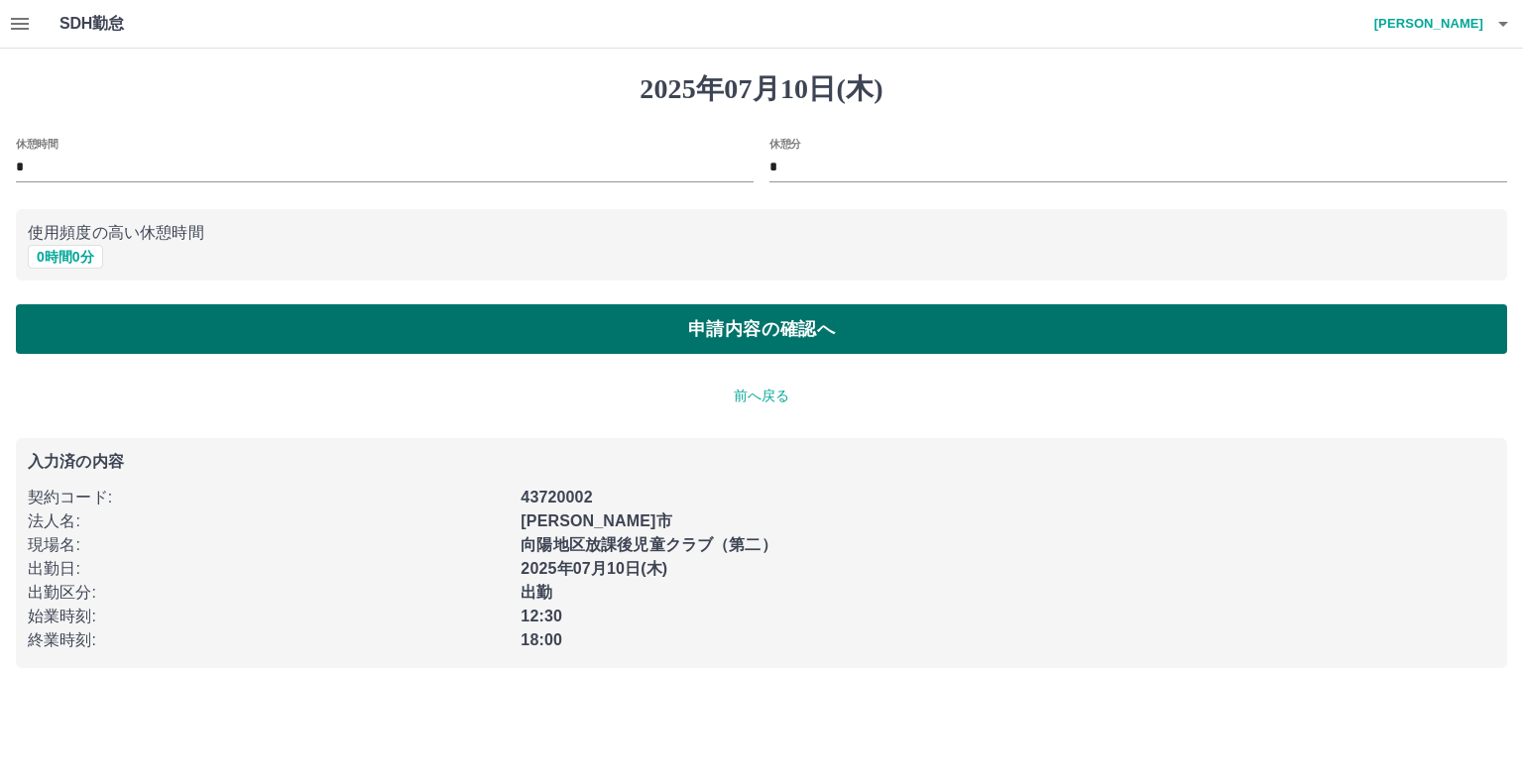 click on "申請内容の確認へ" at bounding box center [762, 329] 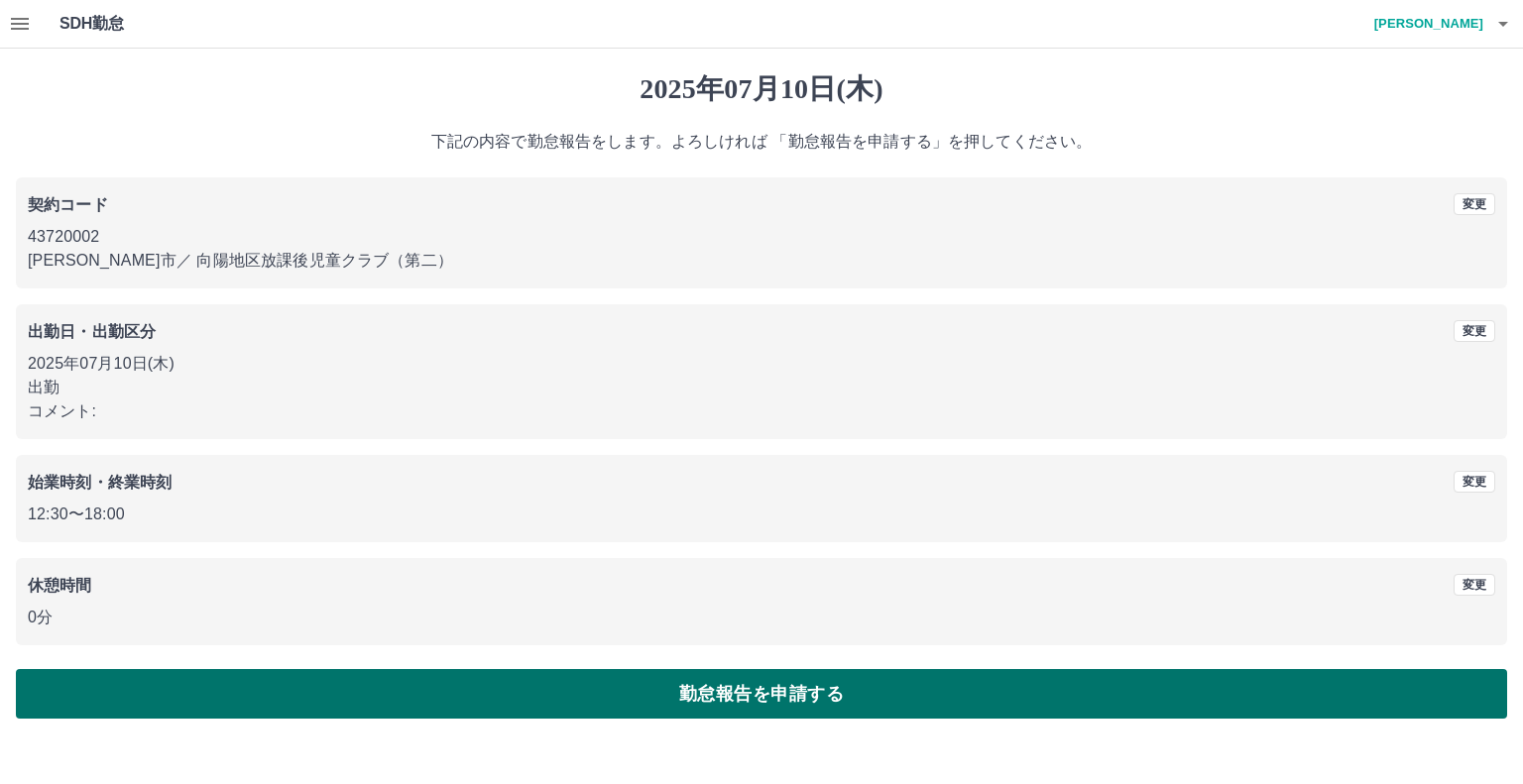 click on "勤怠報告を申請する" at bounding box center [762, 694] 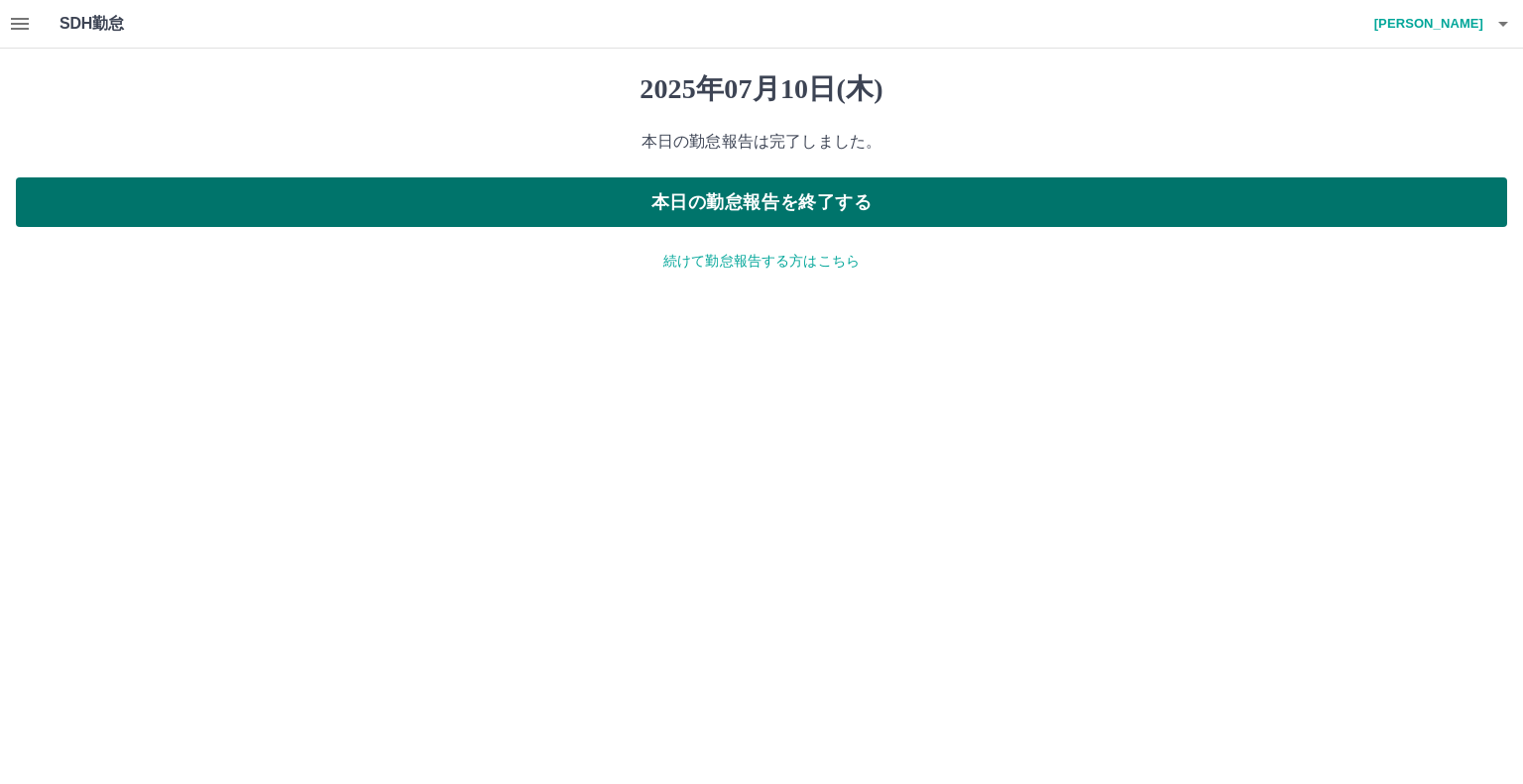 click on "本日の勤怠報告を終了する" at bounding box center [762, 202] 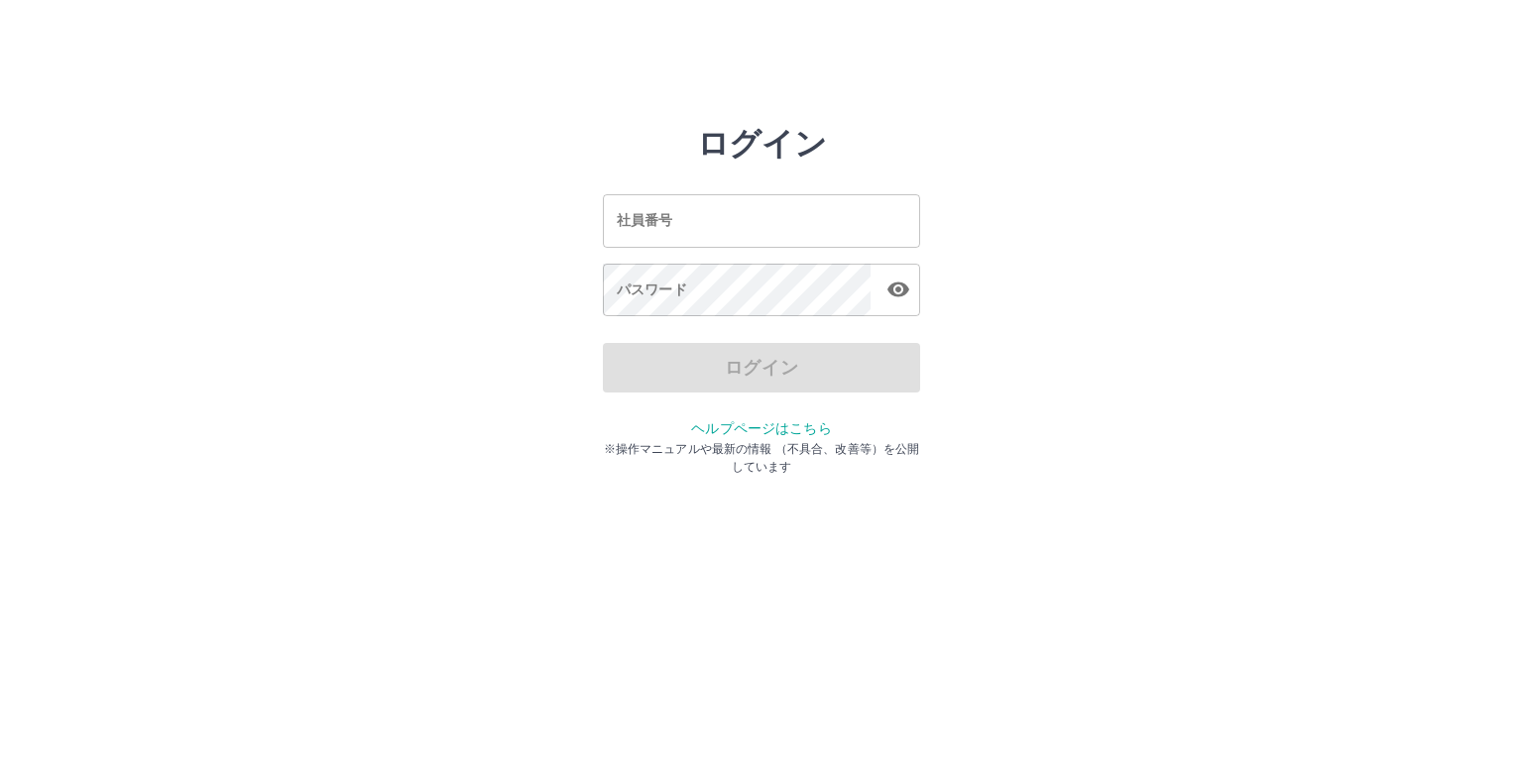 scroll, scrollTop: 0, scrollLeft: 0, axis: both 